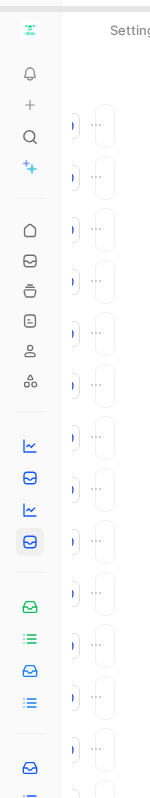 scroll, scrollTop: 0, scrollLeft: 0, axis: both 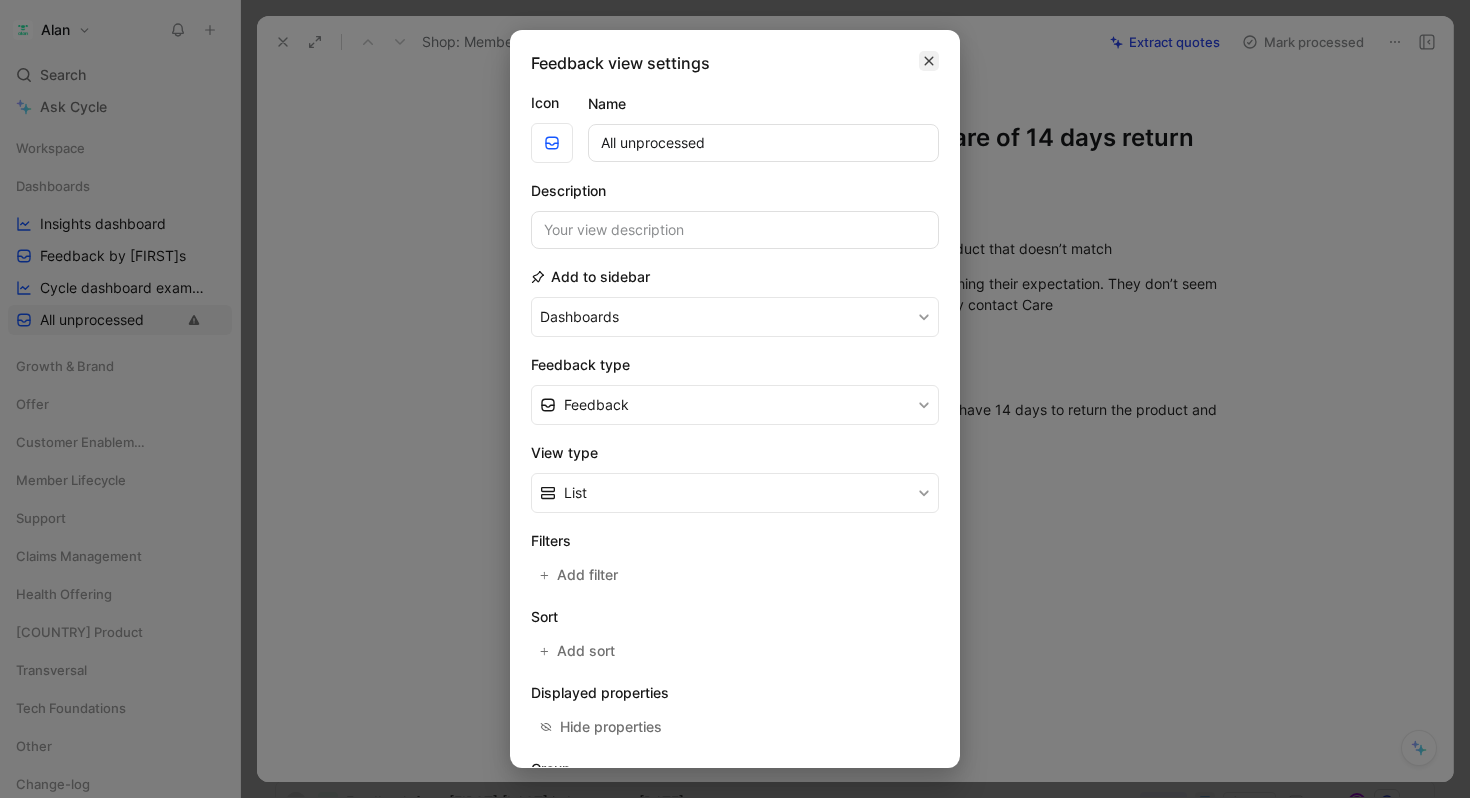 click 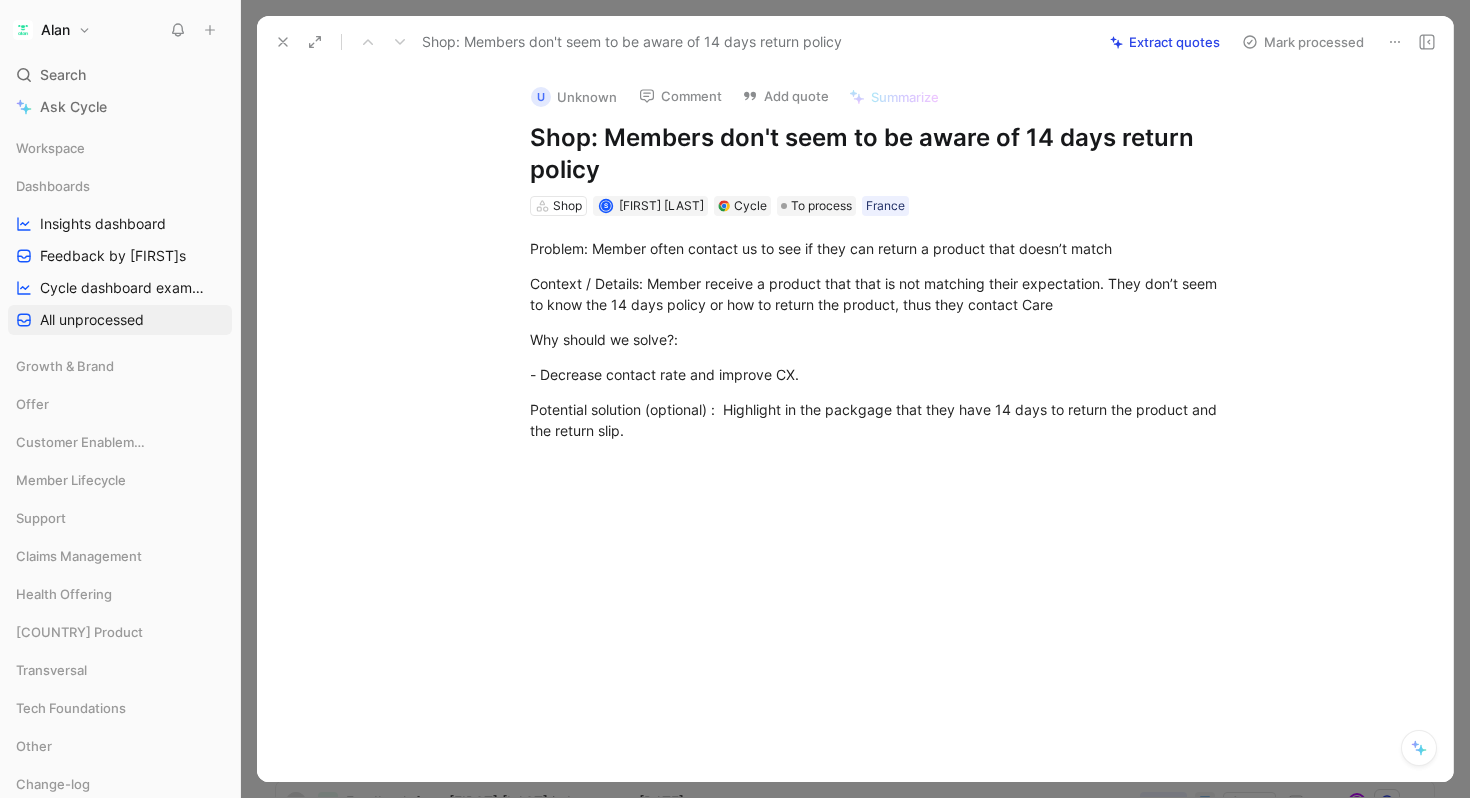 click 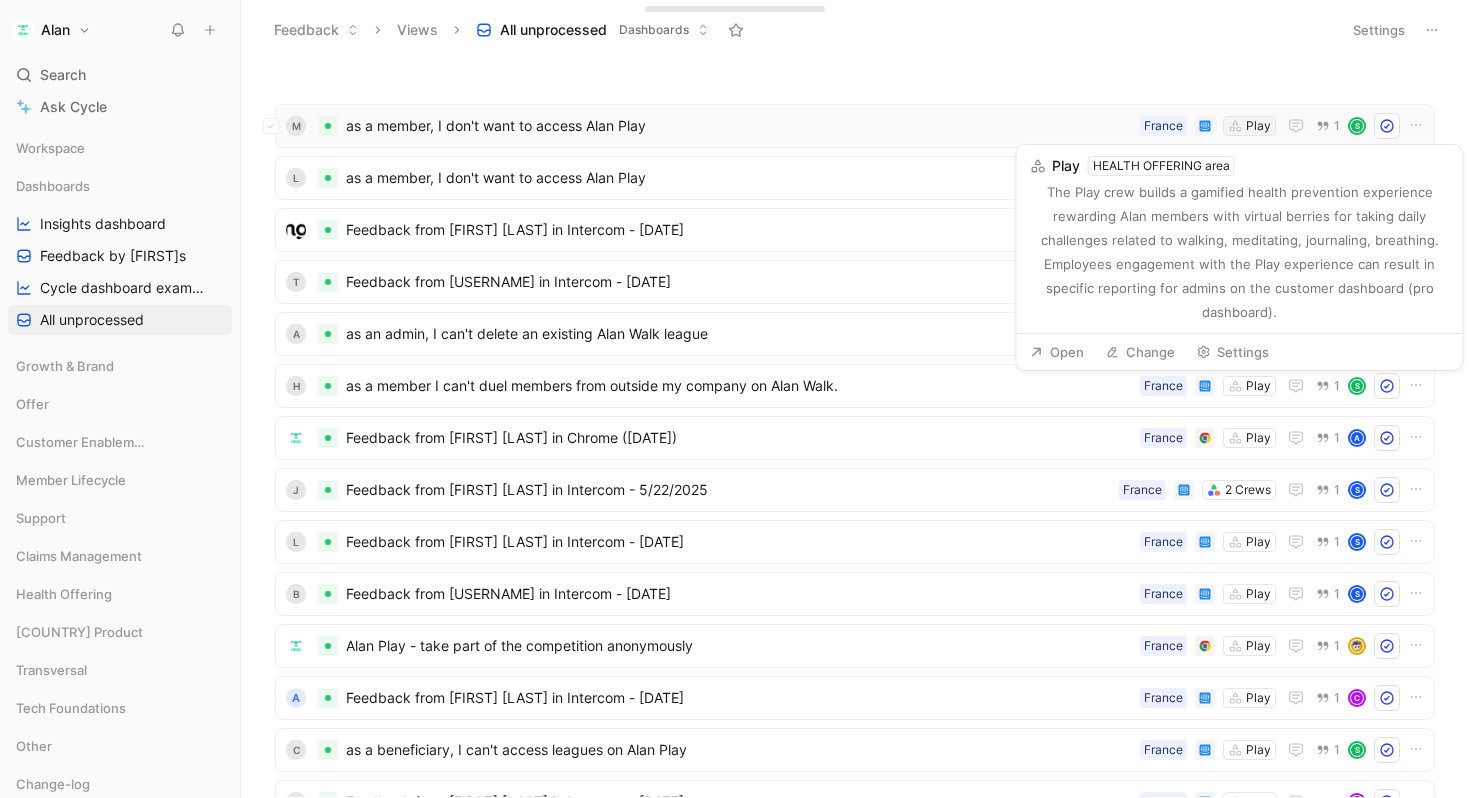 click on "Play" at bounding box center (1258, 126) 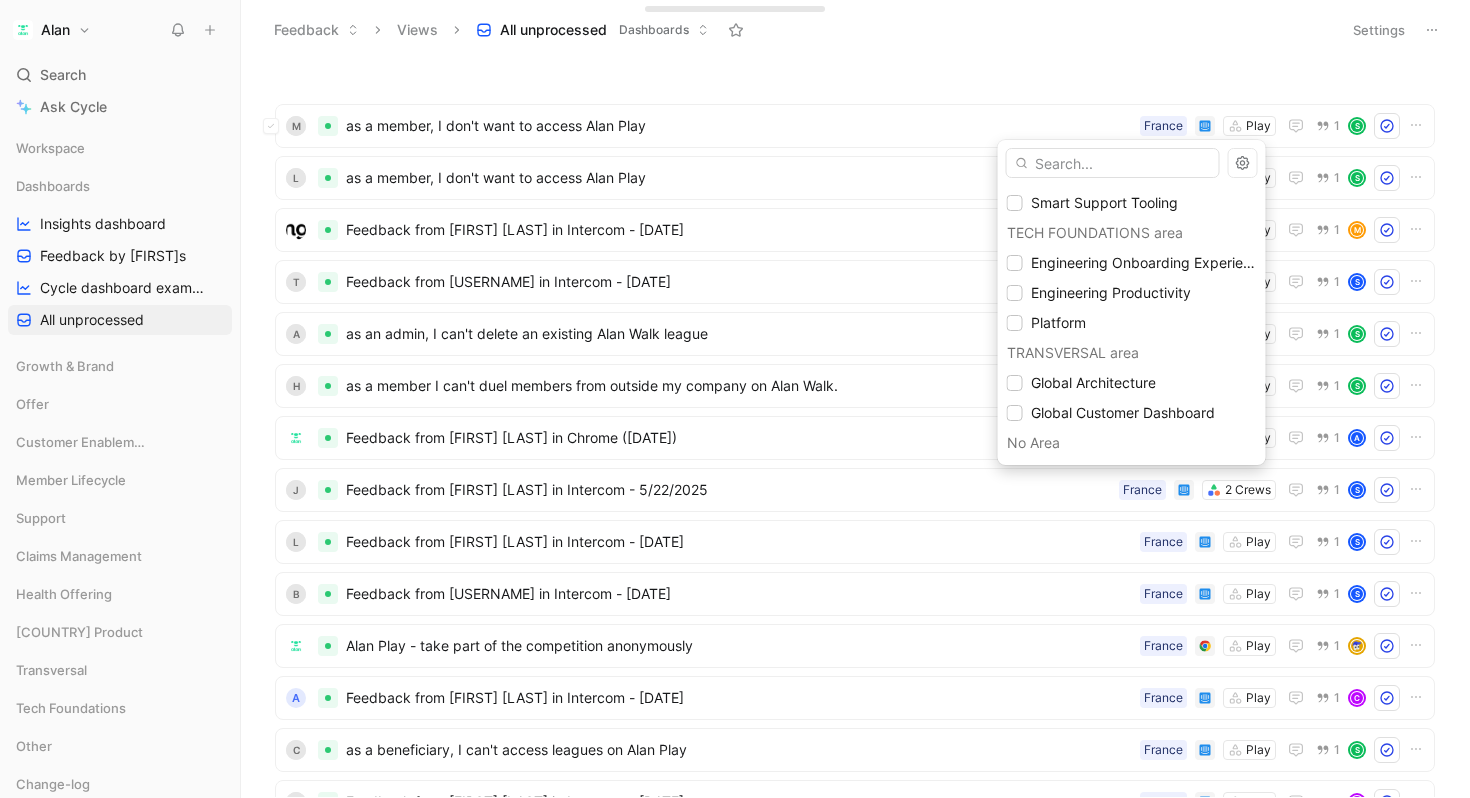 scroll, scrollTop: 869, scrollLeft: 0, axis: vertical 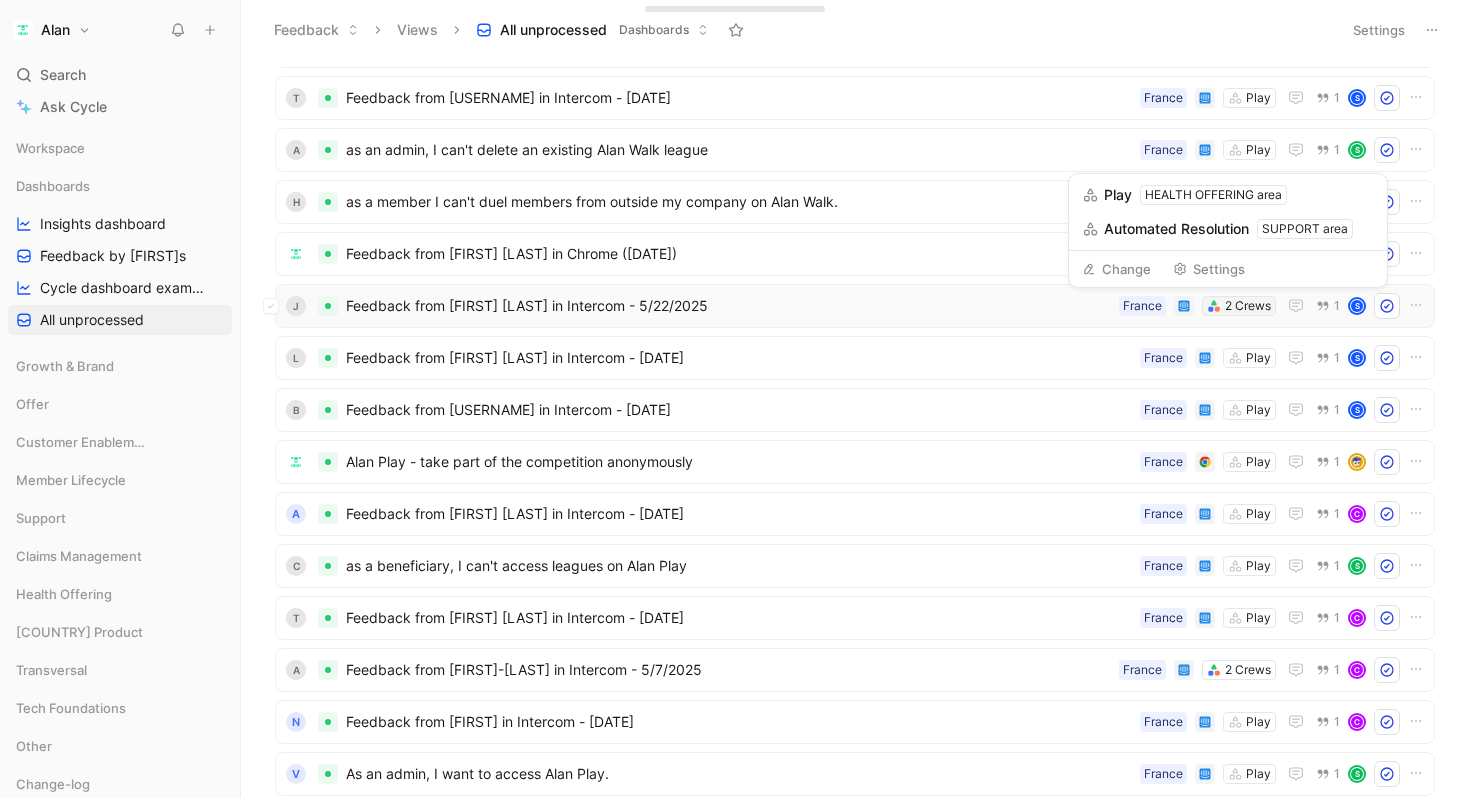 click on "2 Crews" at bounding box center (1248, 306) 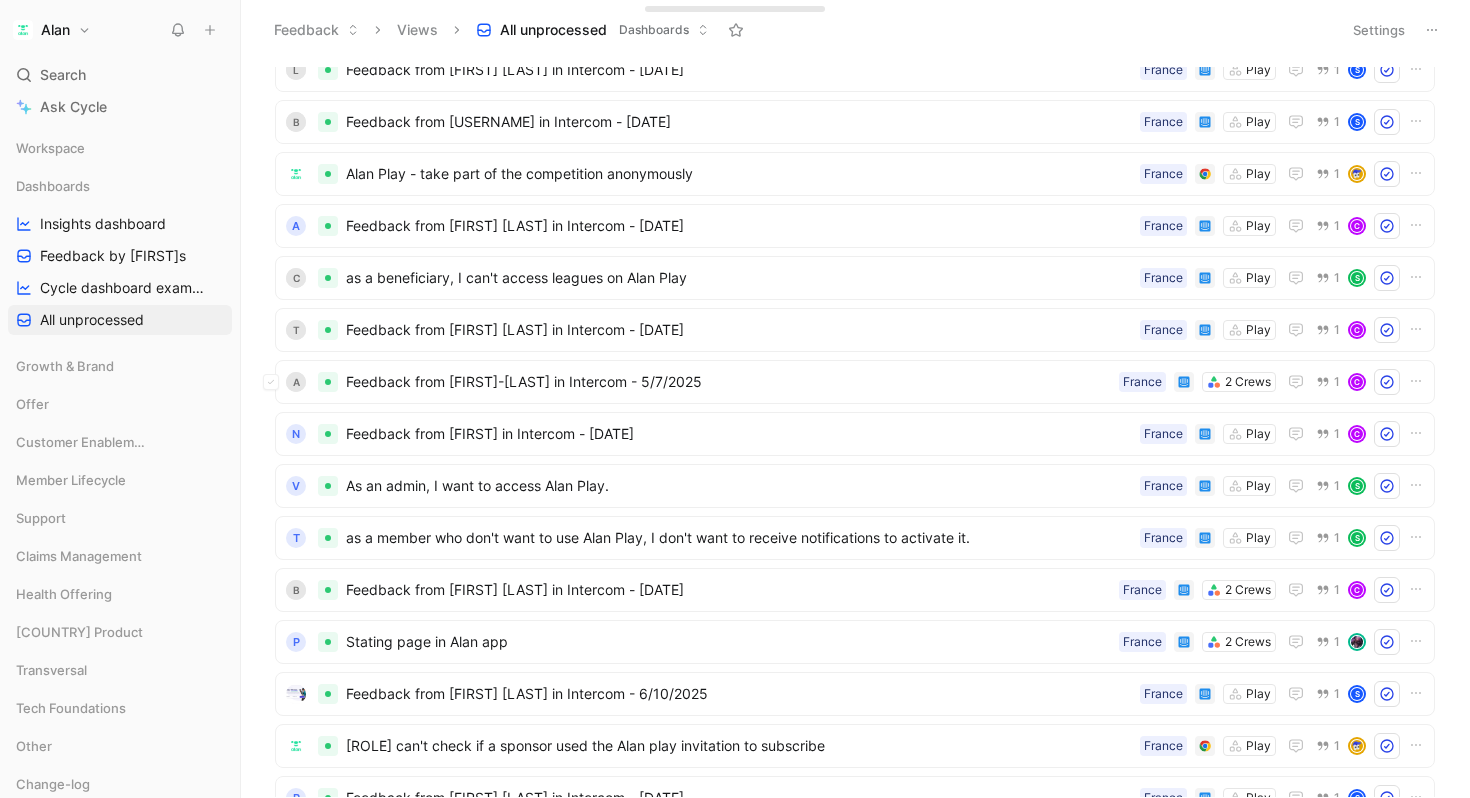 scroll, scrollTop: 471, scrollLeft: 0, axis: vertical 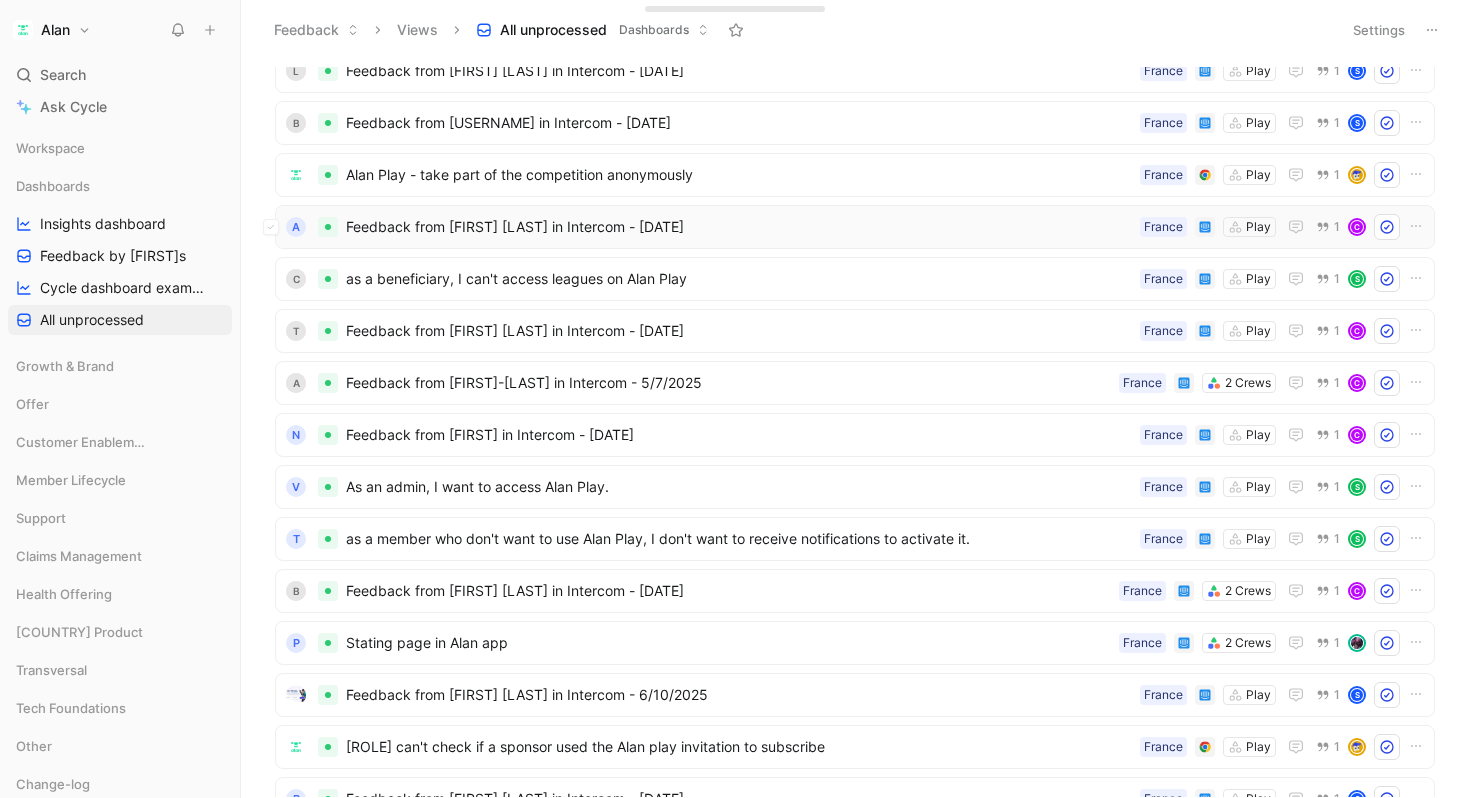 click on "Feedback from [FIRST] [LAST] in Intercom - [DATE]" at bounding box center (739, 227) 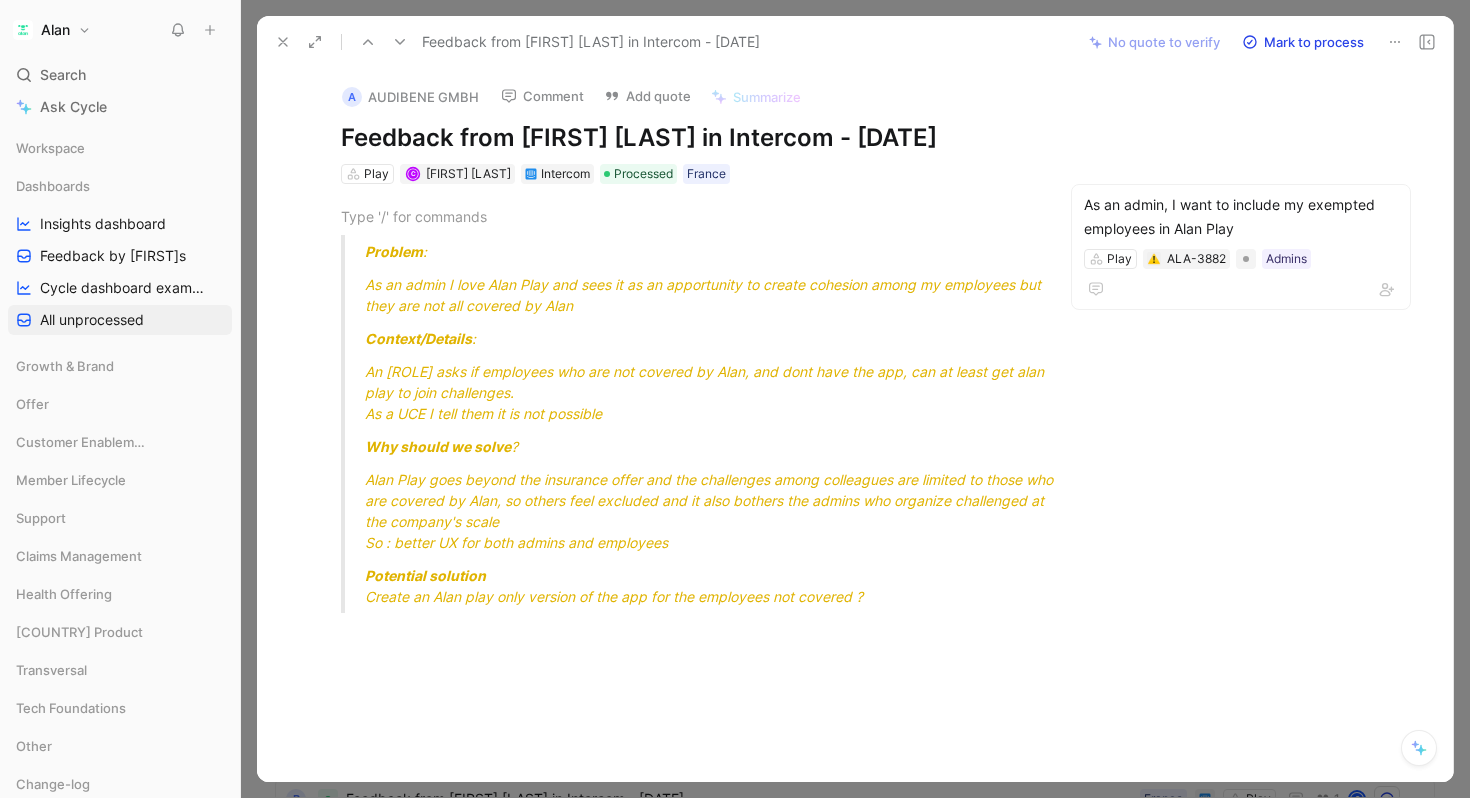 click 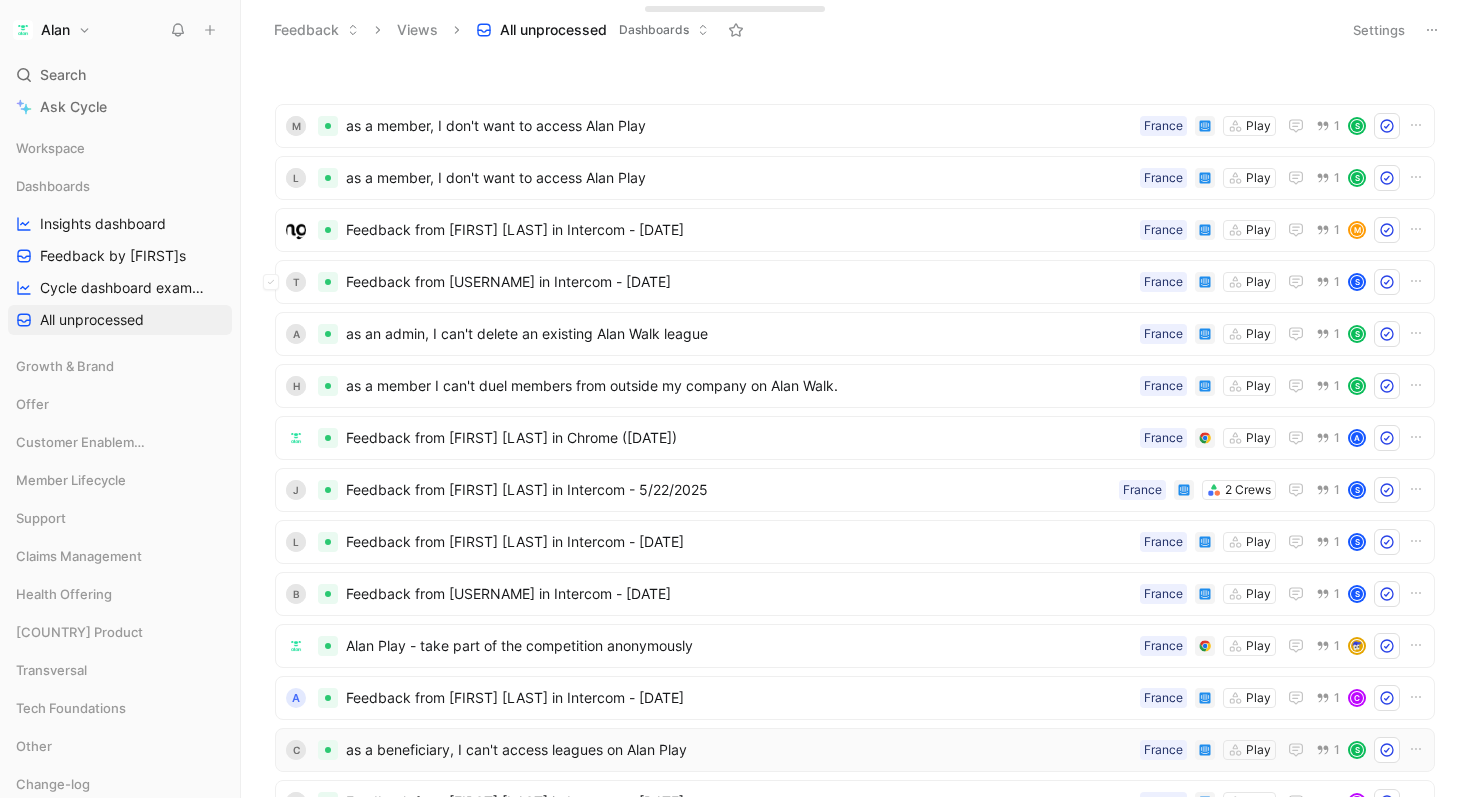scroll, scrollTop: 0, scrollLeft: 0, axis: both 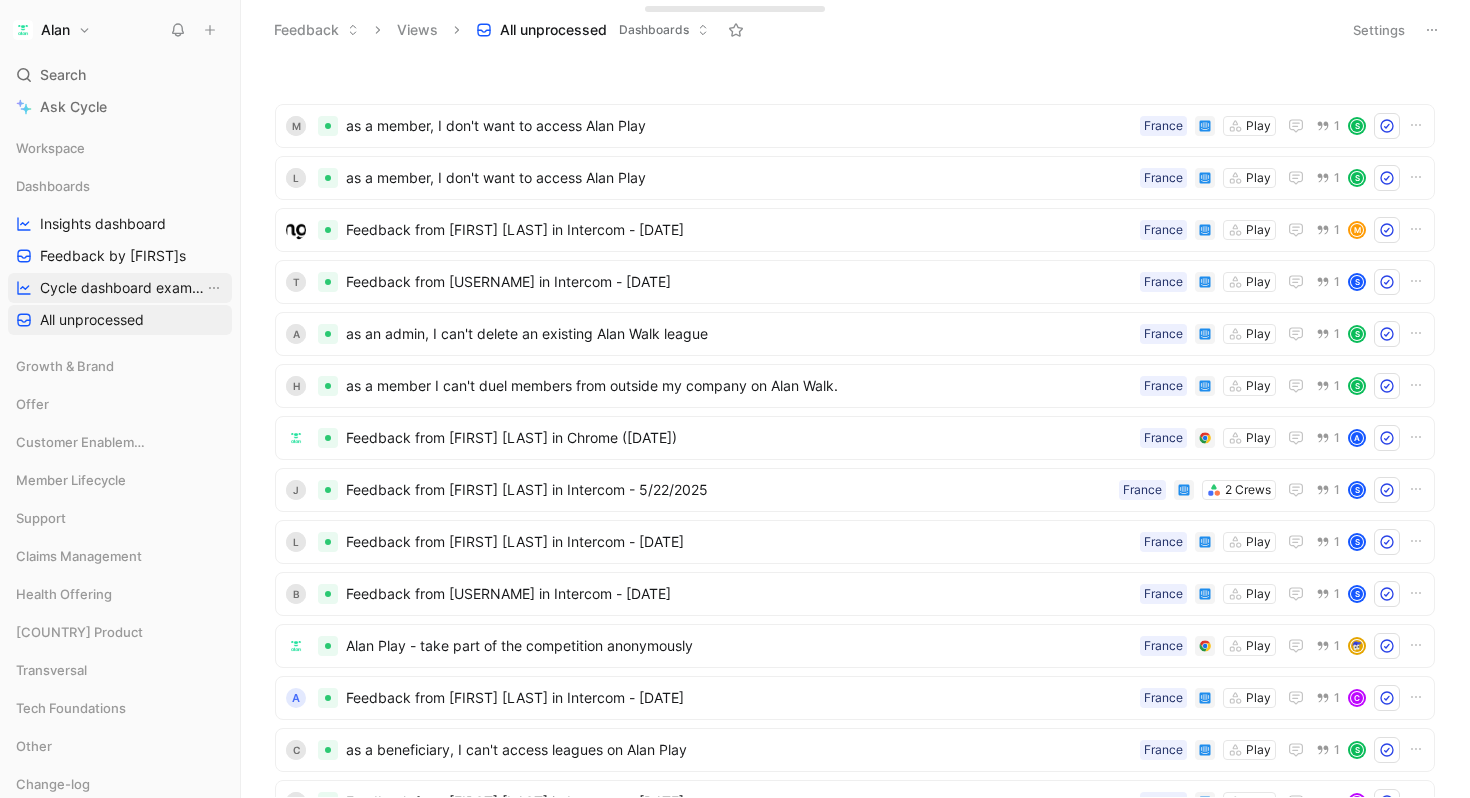 click on "Cycle dashboard example" at bounding box center (122, 288) 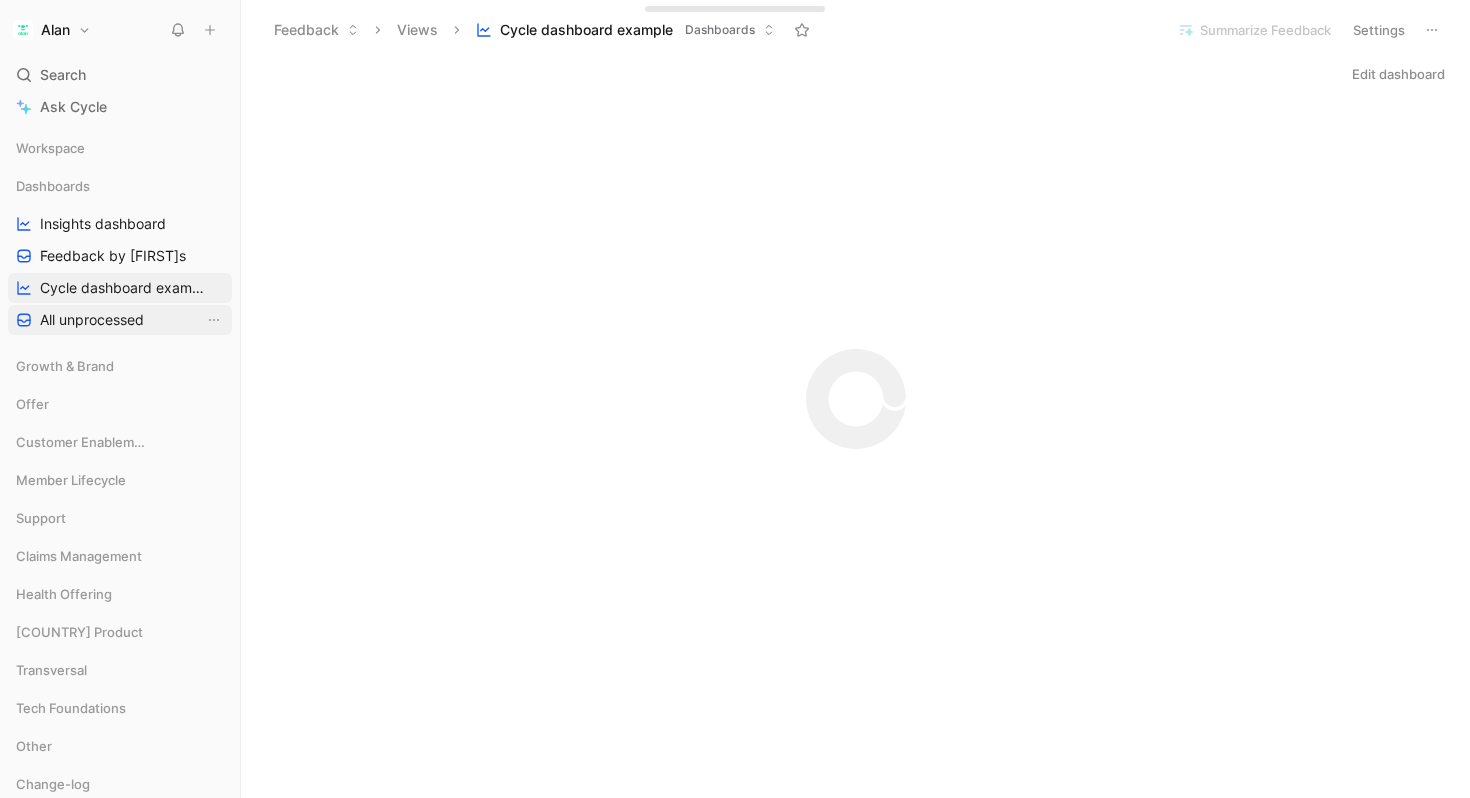 click on "All unprocessed" at bounding box center [92, 320] 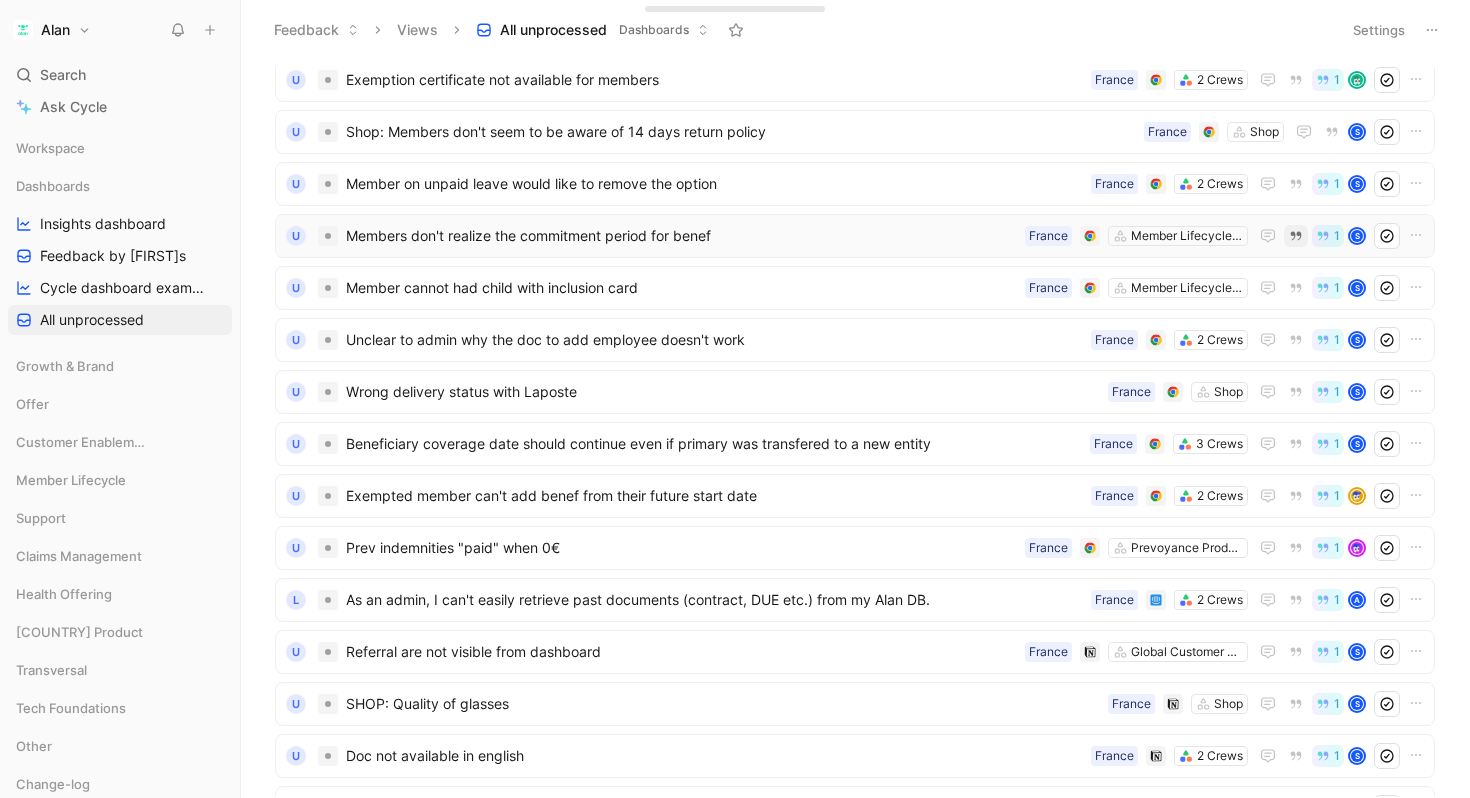 scroll, scrollTop: 320, scrollLeft: 0, axis: vertical 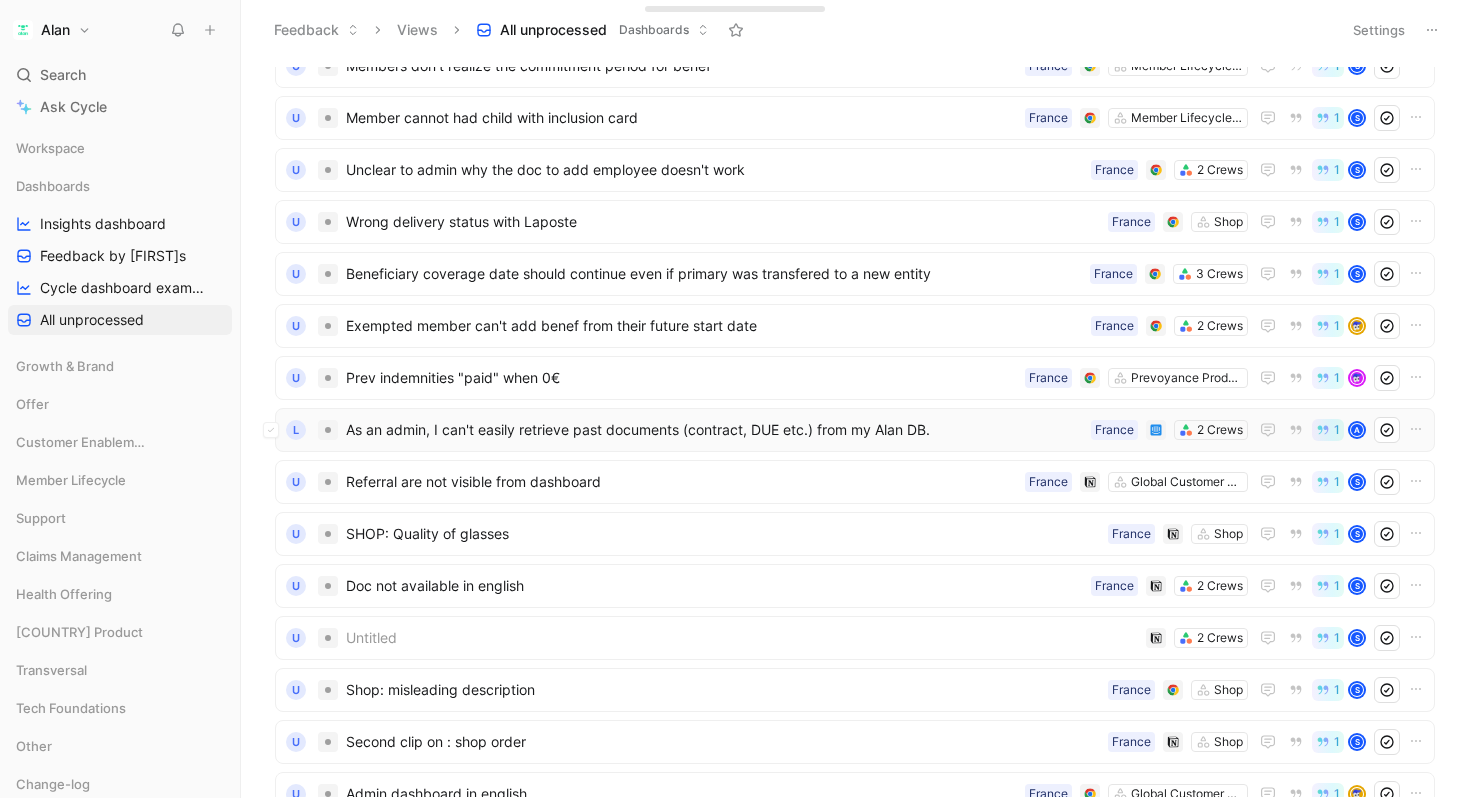 click on "As an admin, I can't easily retrieve past documents (contract, DUE etc.) from my Alan DB." at bounding box center [714, 430] 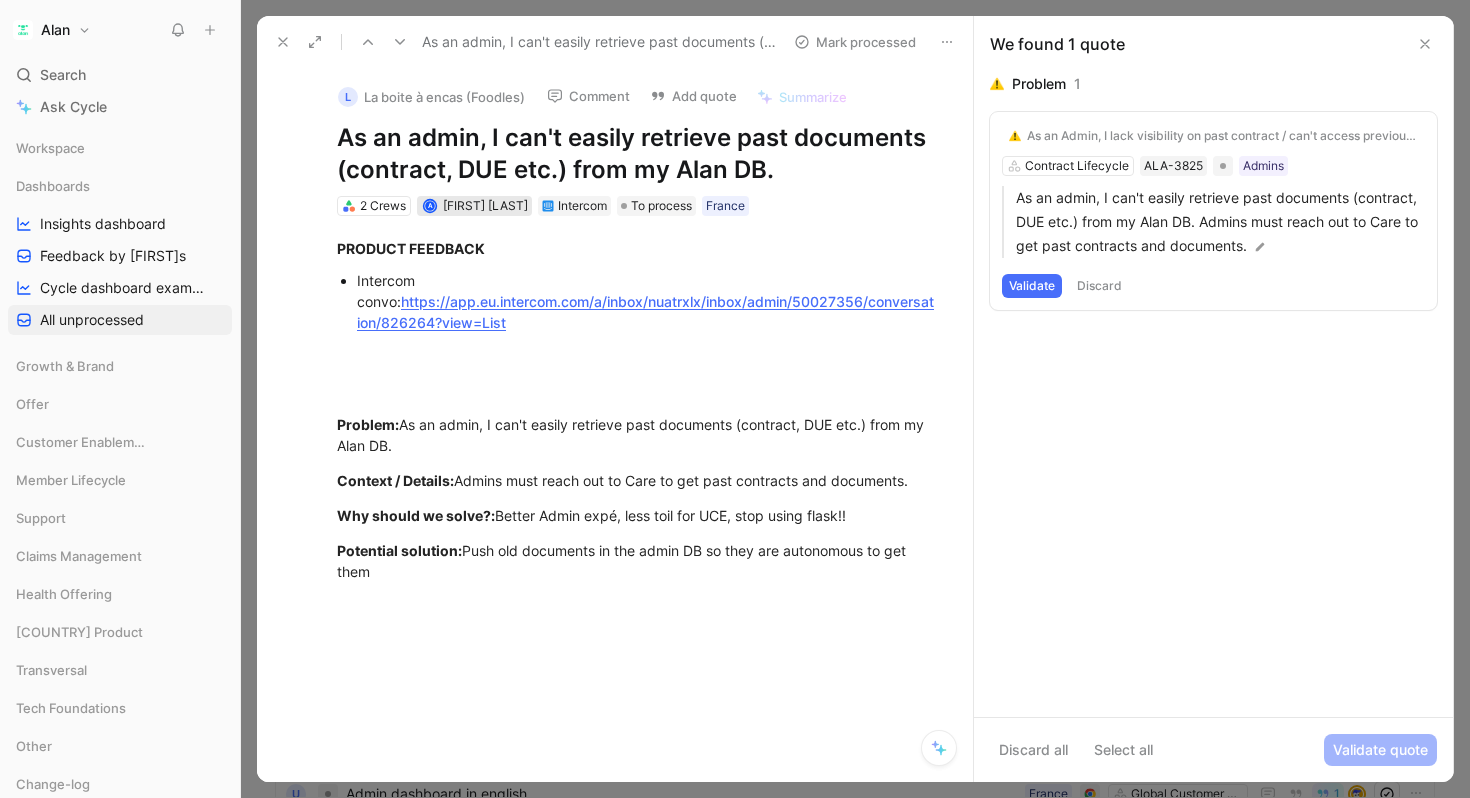 click on "[FIRST] [LAST]" at bounding box center [485, 205] 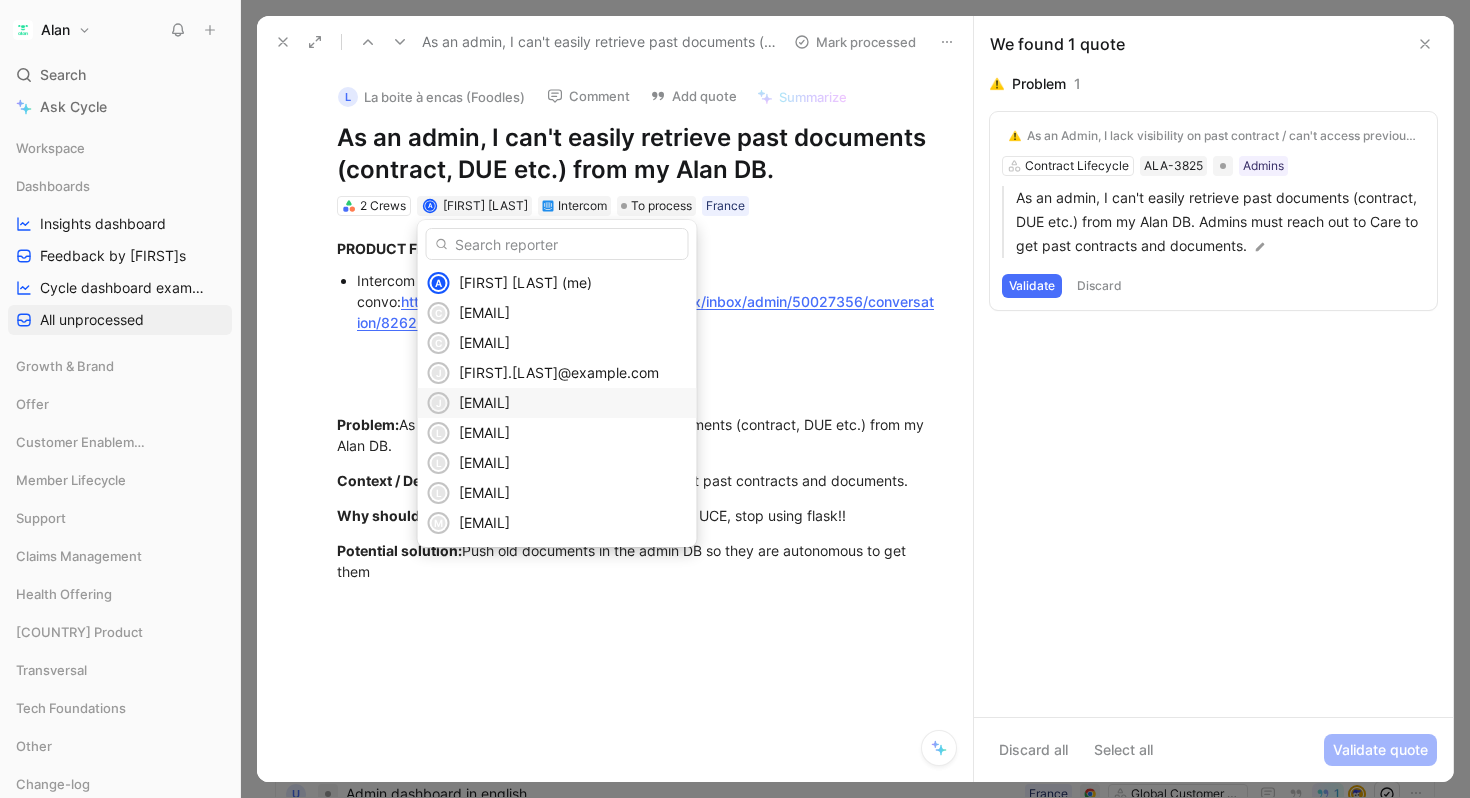 click on "[EMAIL]" at bounding box center [484, 402] 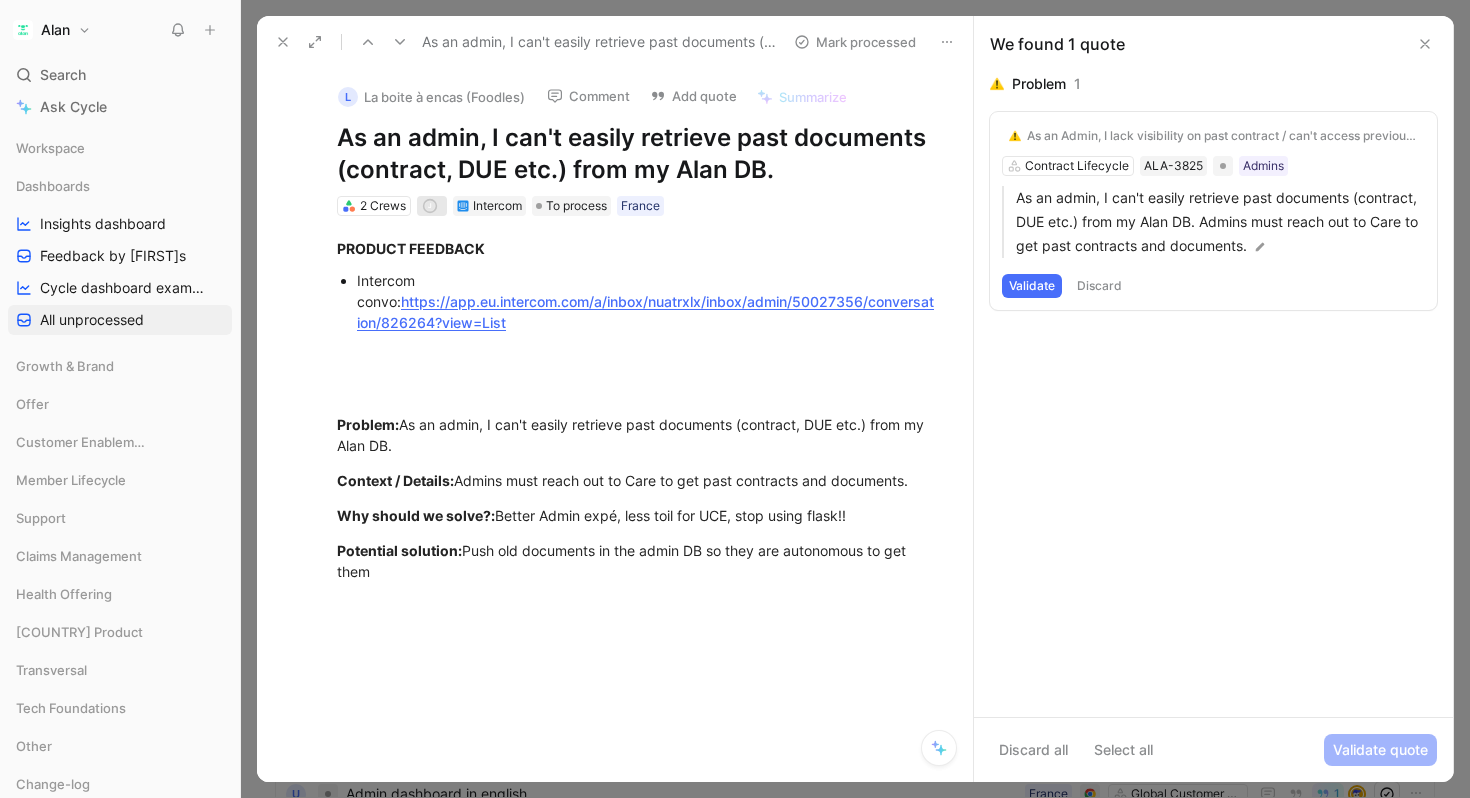 click on "j" at bounding box center [430, 206] 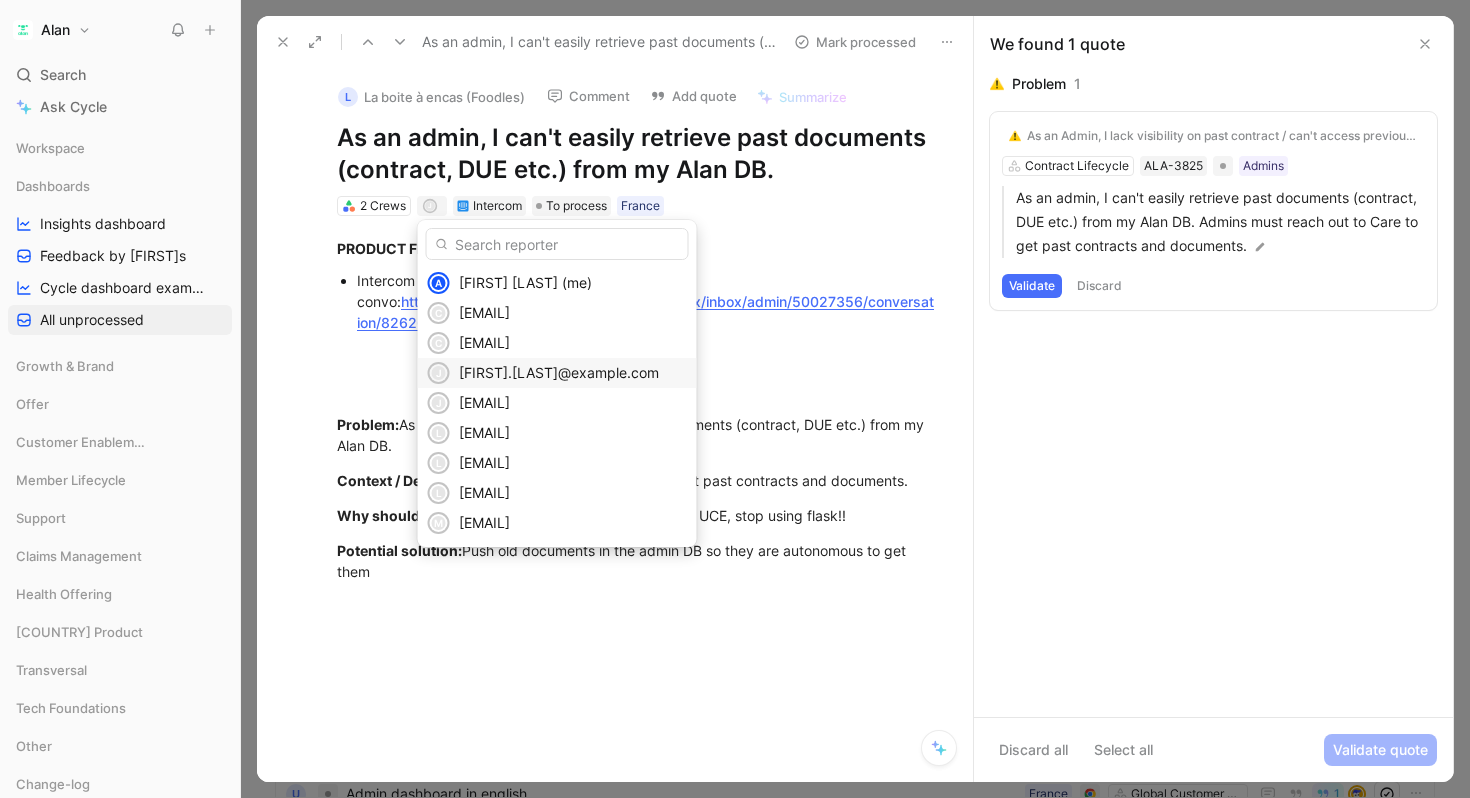 click on "[FIRST].[LAST]@example.com" at bounding box center [559, 372] 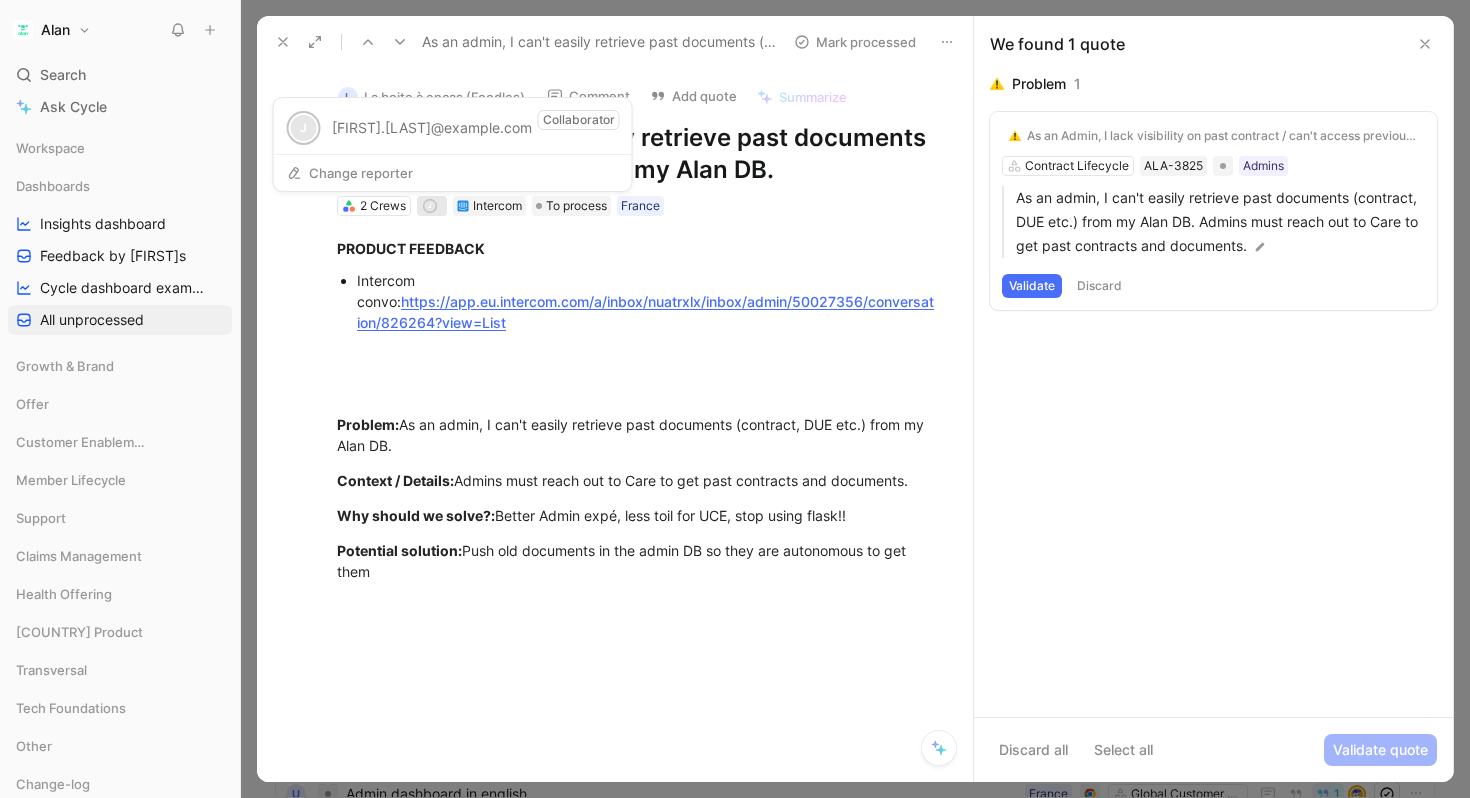 click on "j" at bounding box center (430, 206) 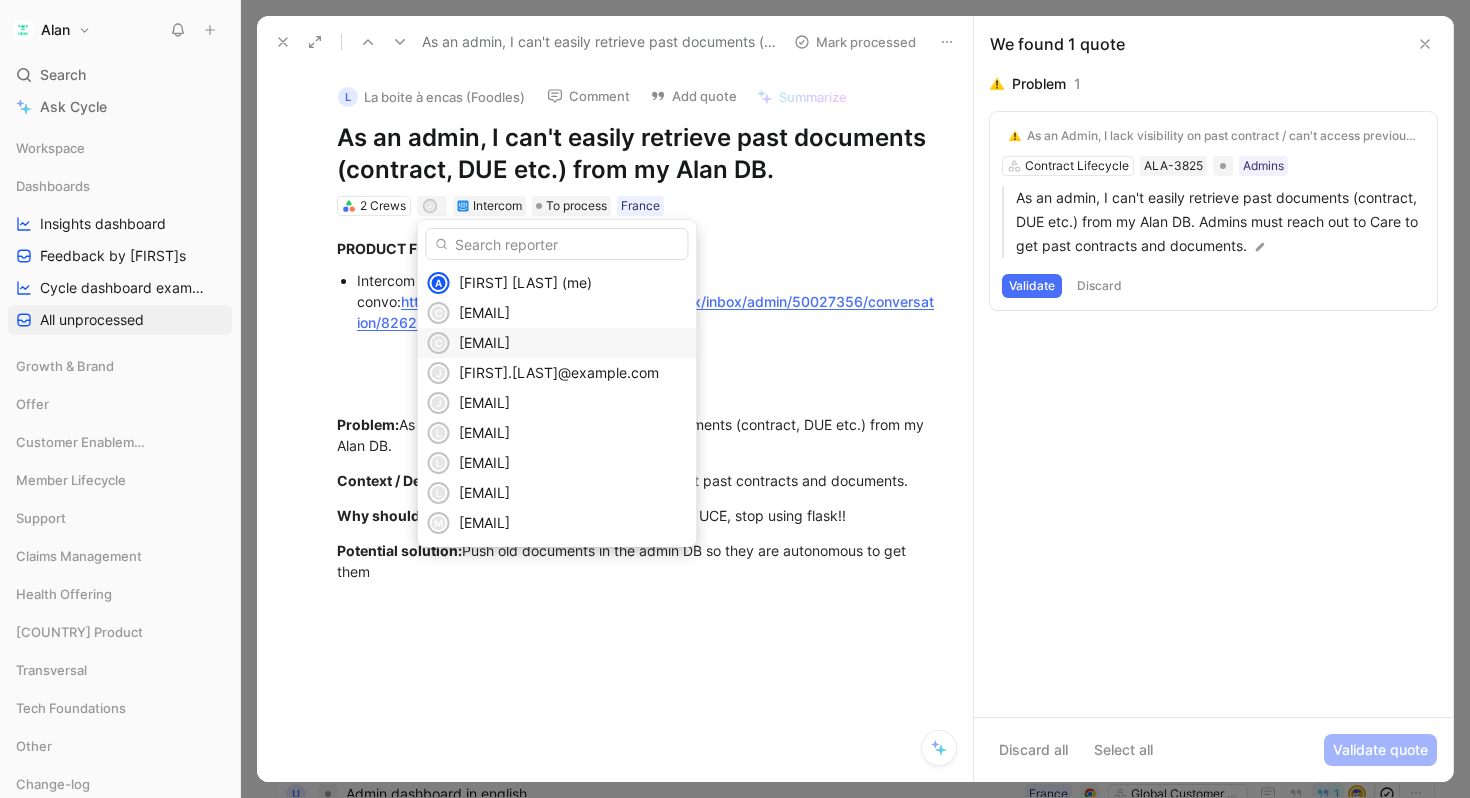 click on "[EMAIL]" at bounding box center [484, 342] 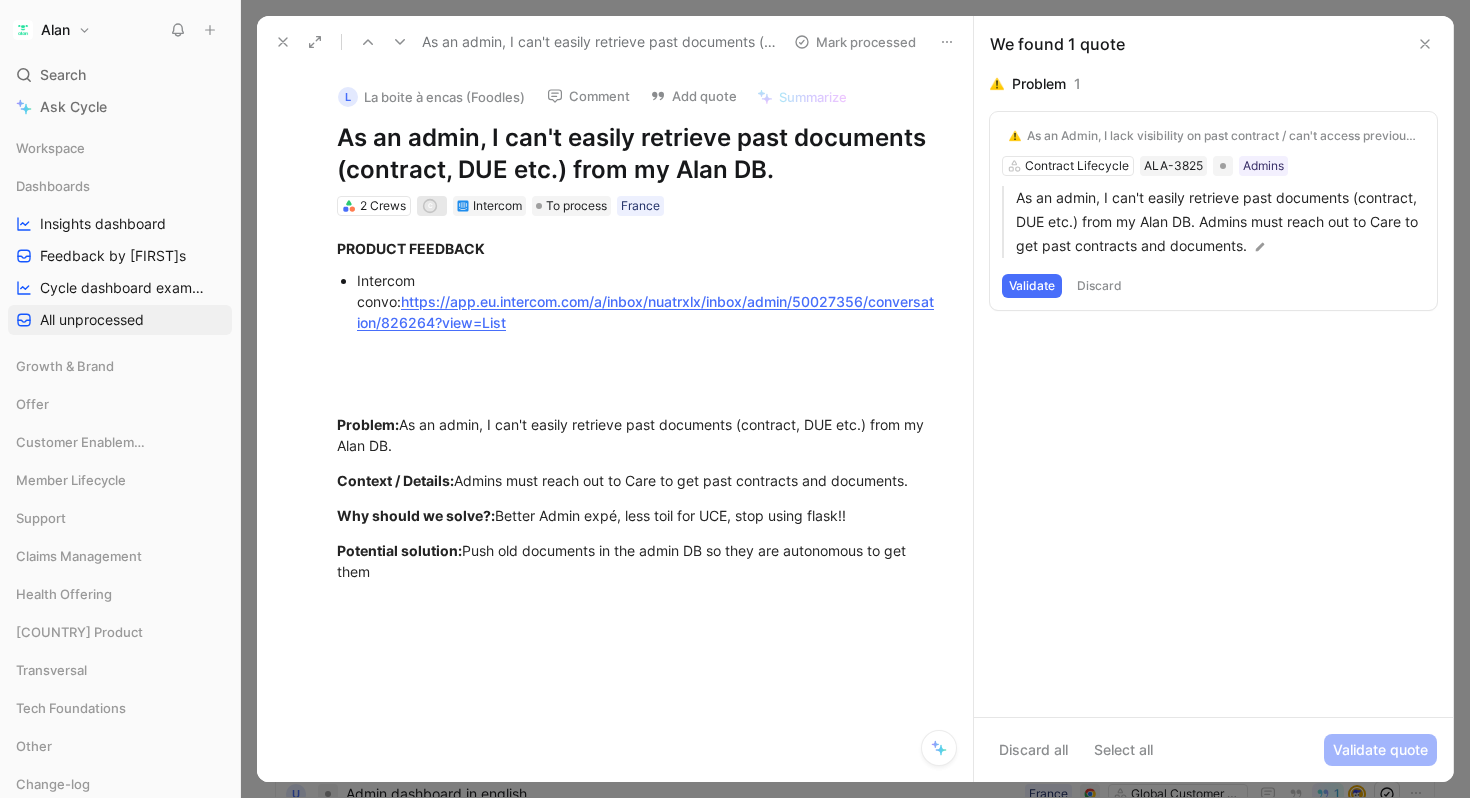 click on "c" at bounding box center (430, 206) 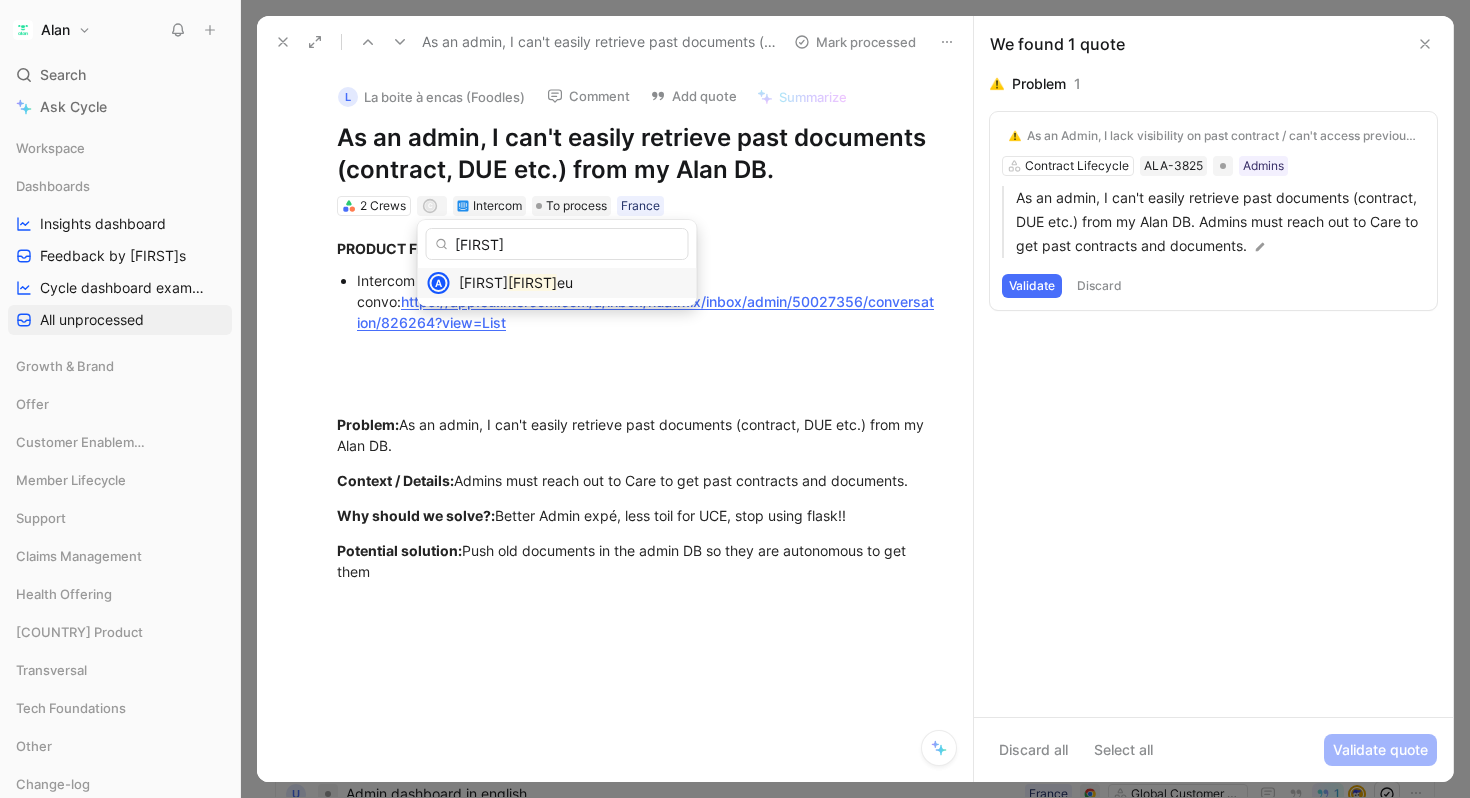 type on "[FIRST]" 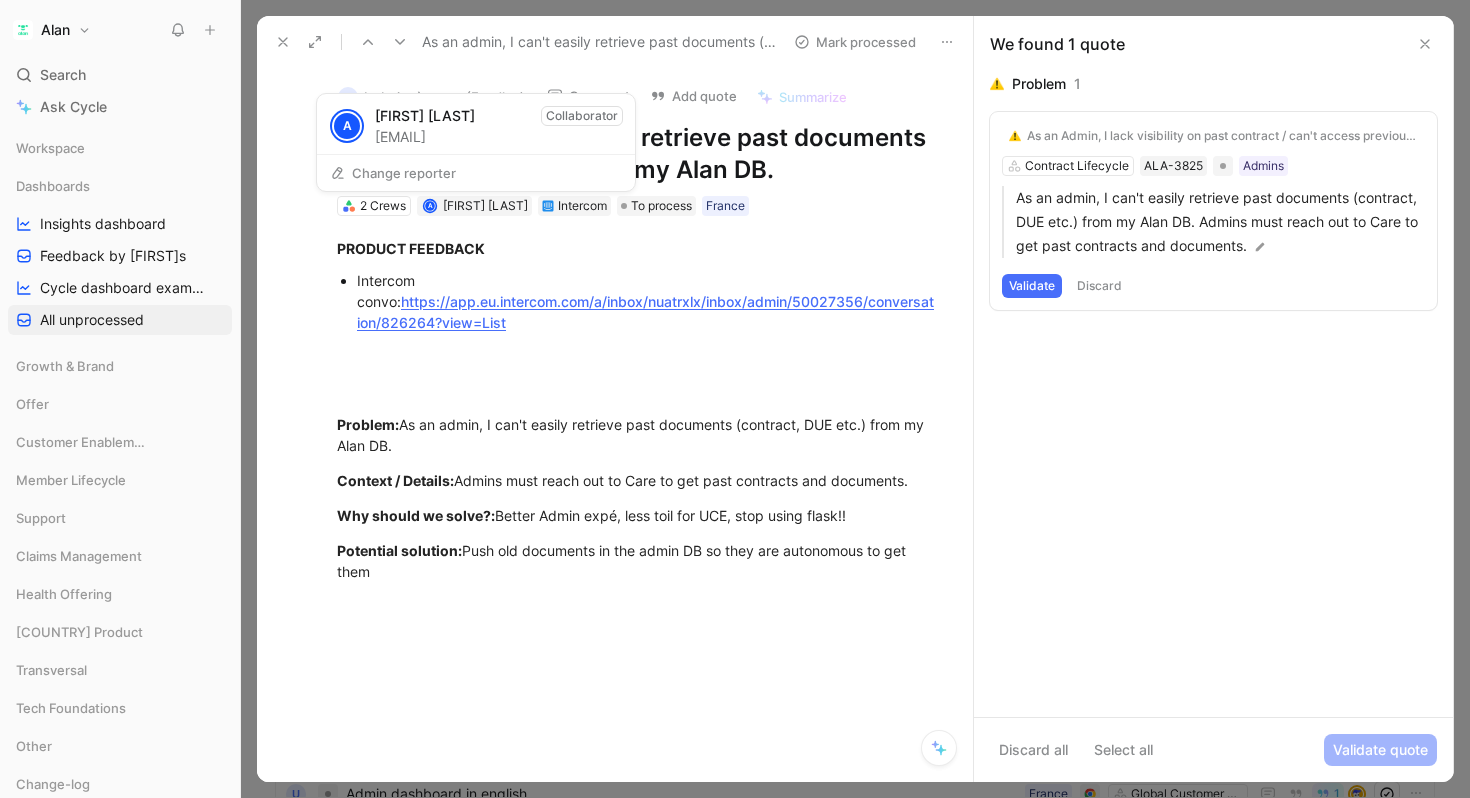 click on "[FIRST] [LAST] [EMAIL]" at bounding box center [425, 126] 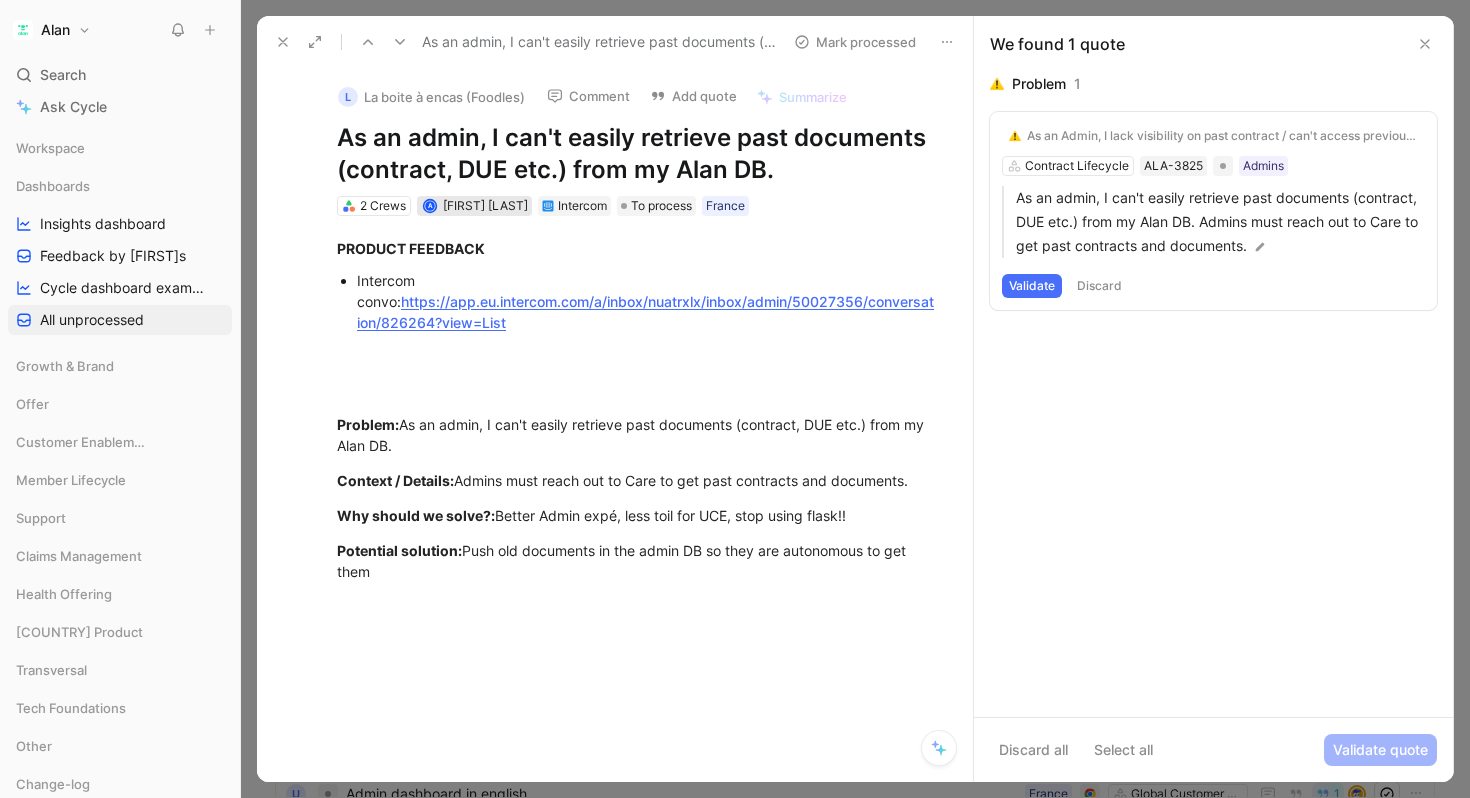 click on "[FIRST] [LAST]" at bounding box center [485, 205] 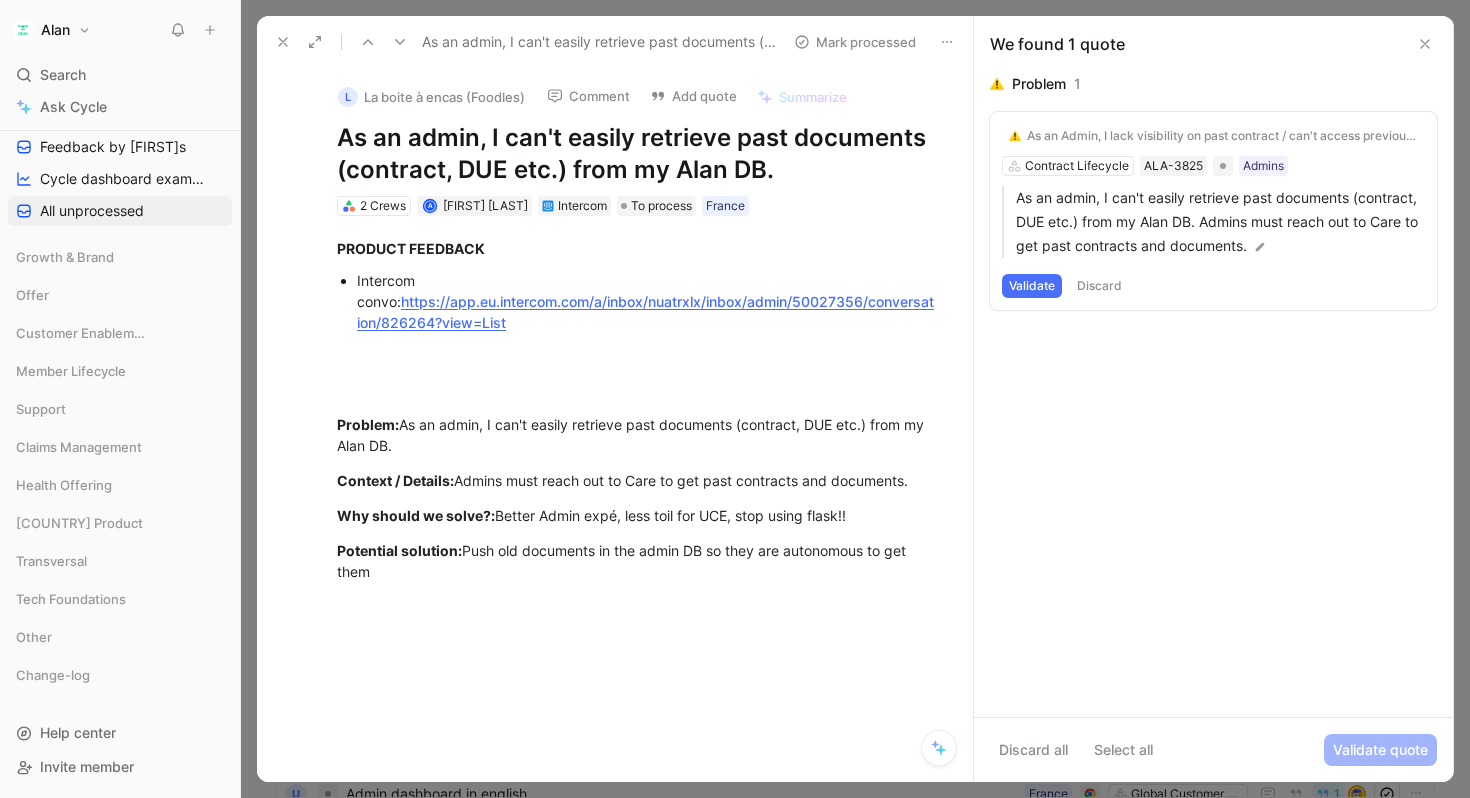 scroll, scrollTop: 0, scrollLeft: 0, axis: both 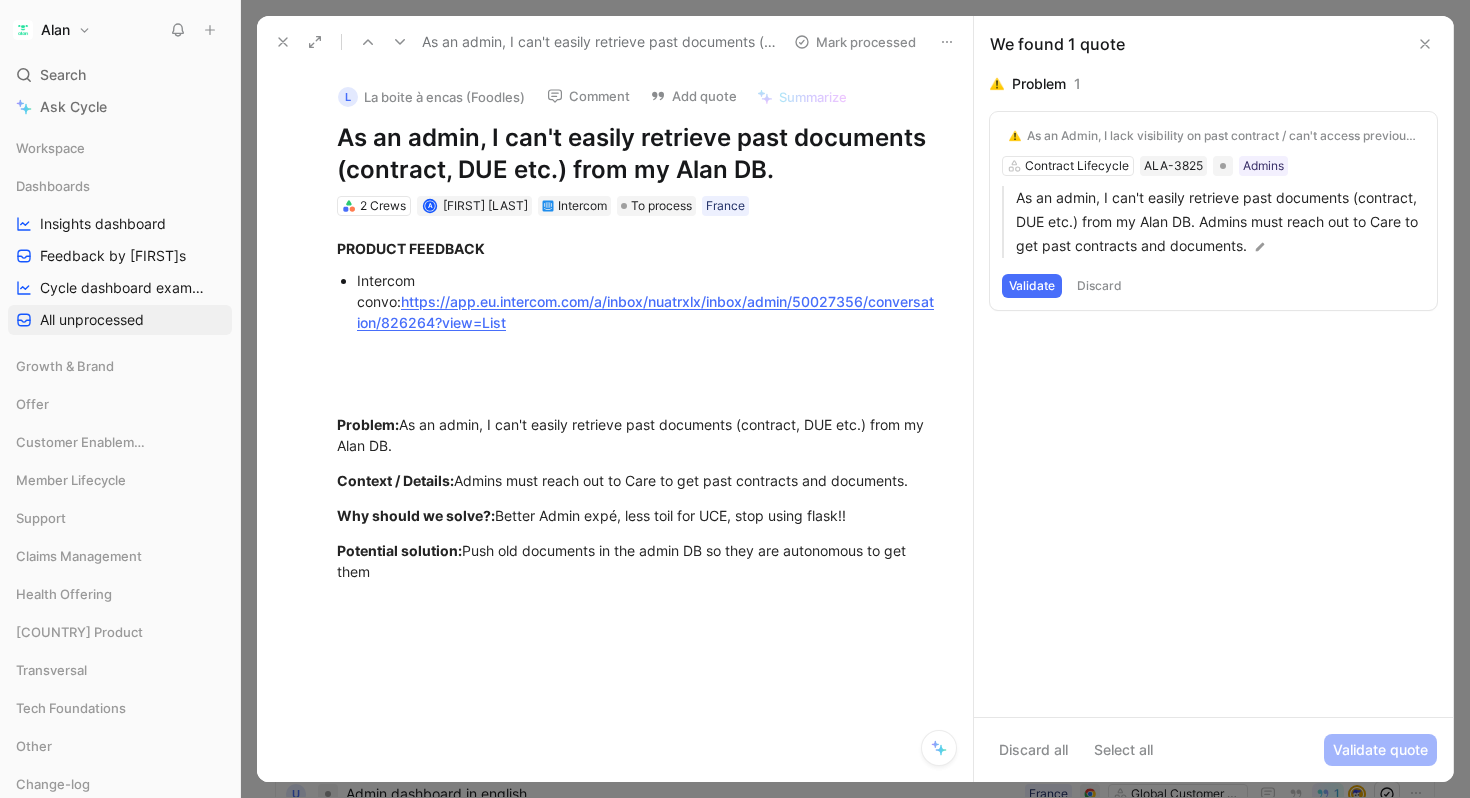 click on "Alan" at bounding box center [52, 30] 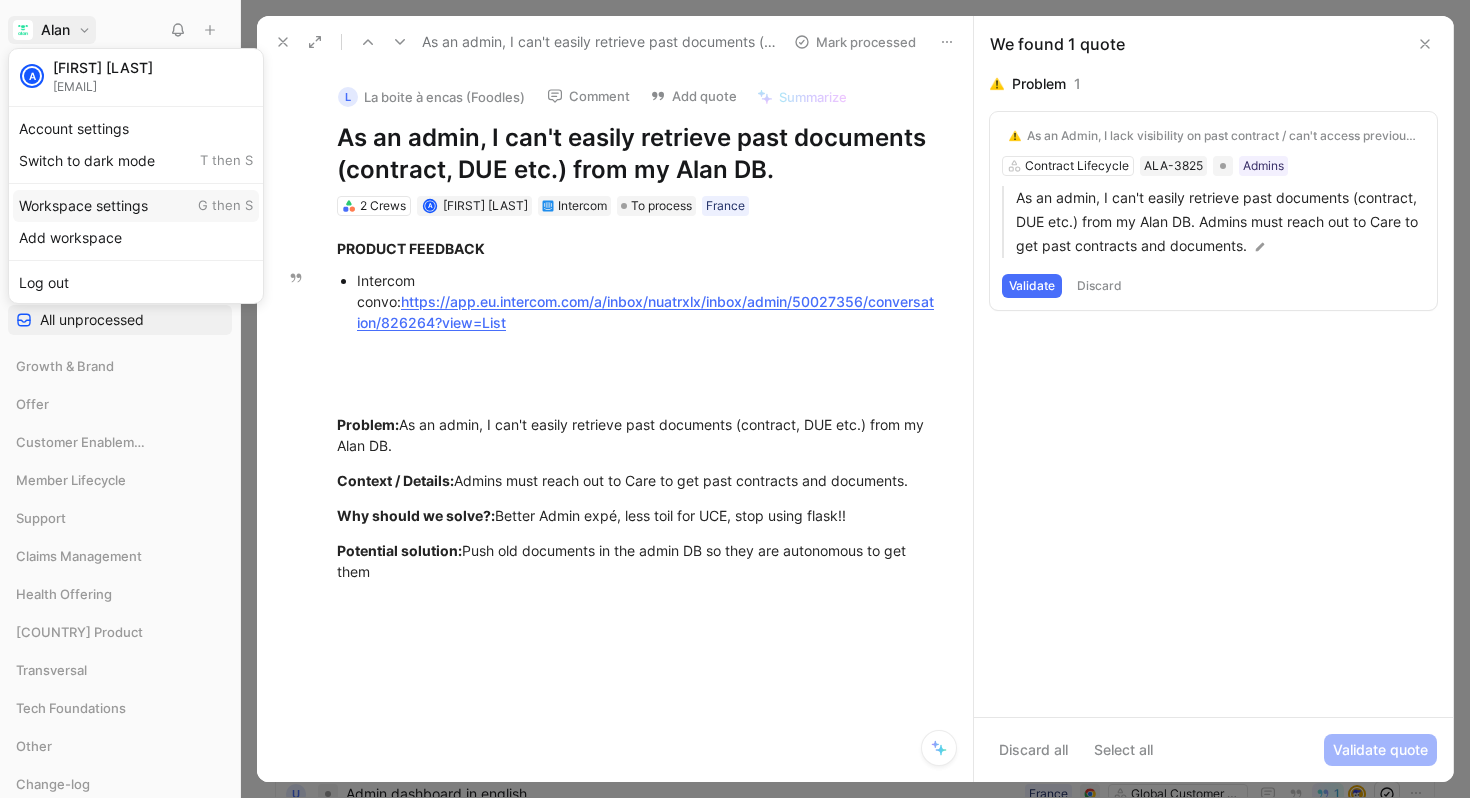 click on "Workspace settings G then S" at bounding box center (136, 206) 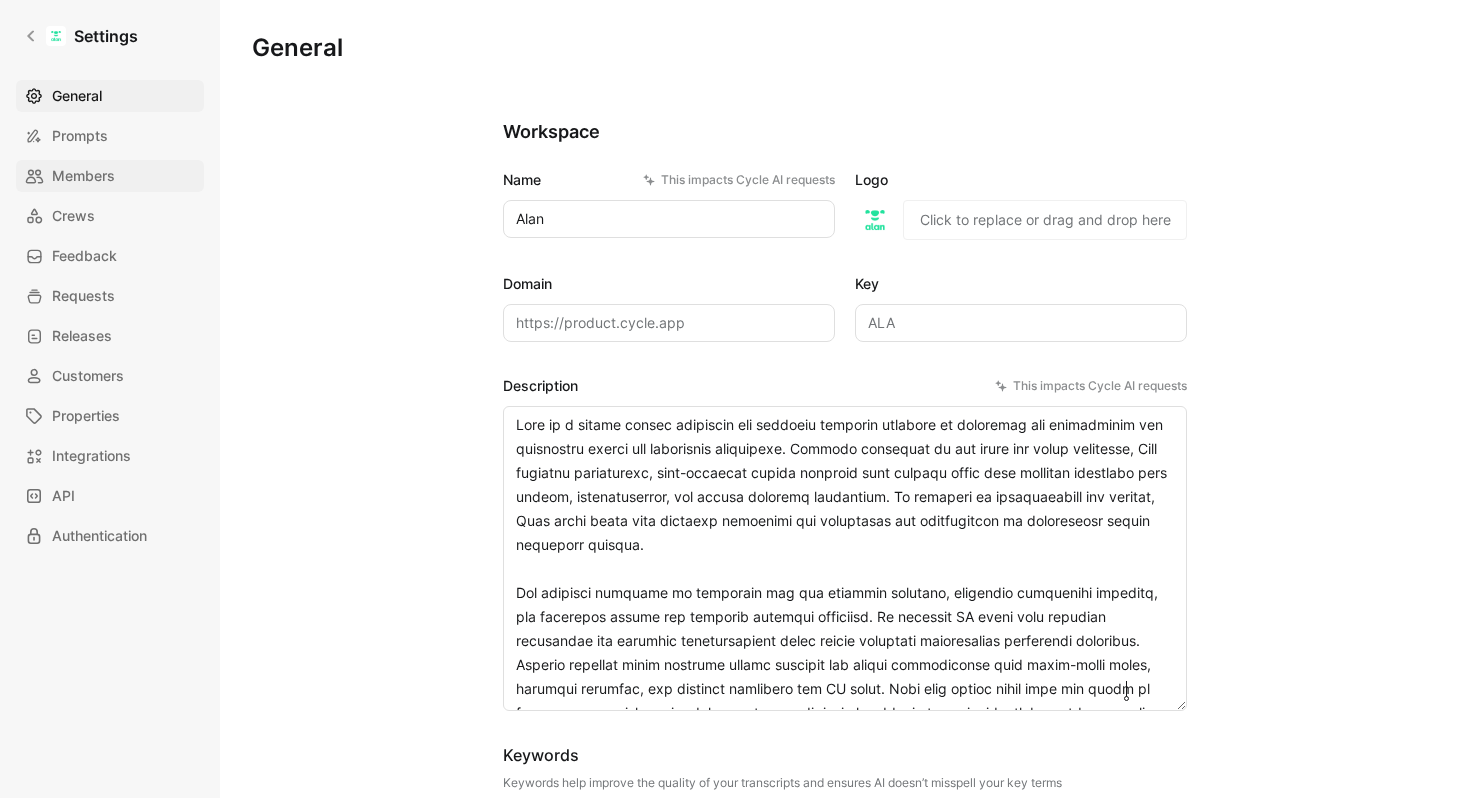 click on "Members" at bounding box center (83, 176) 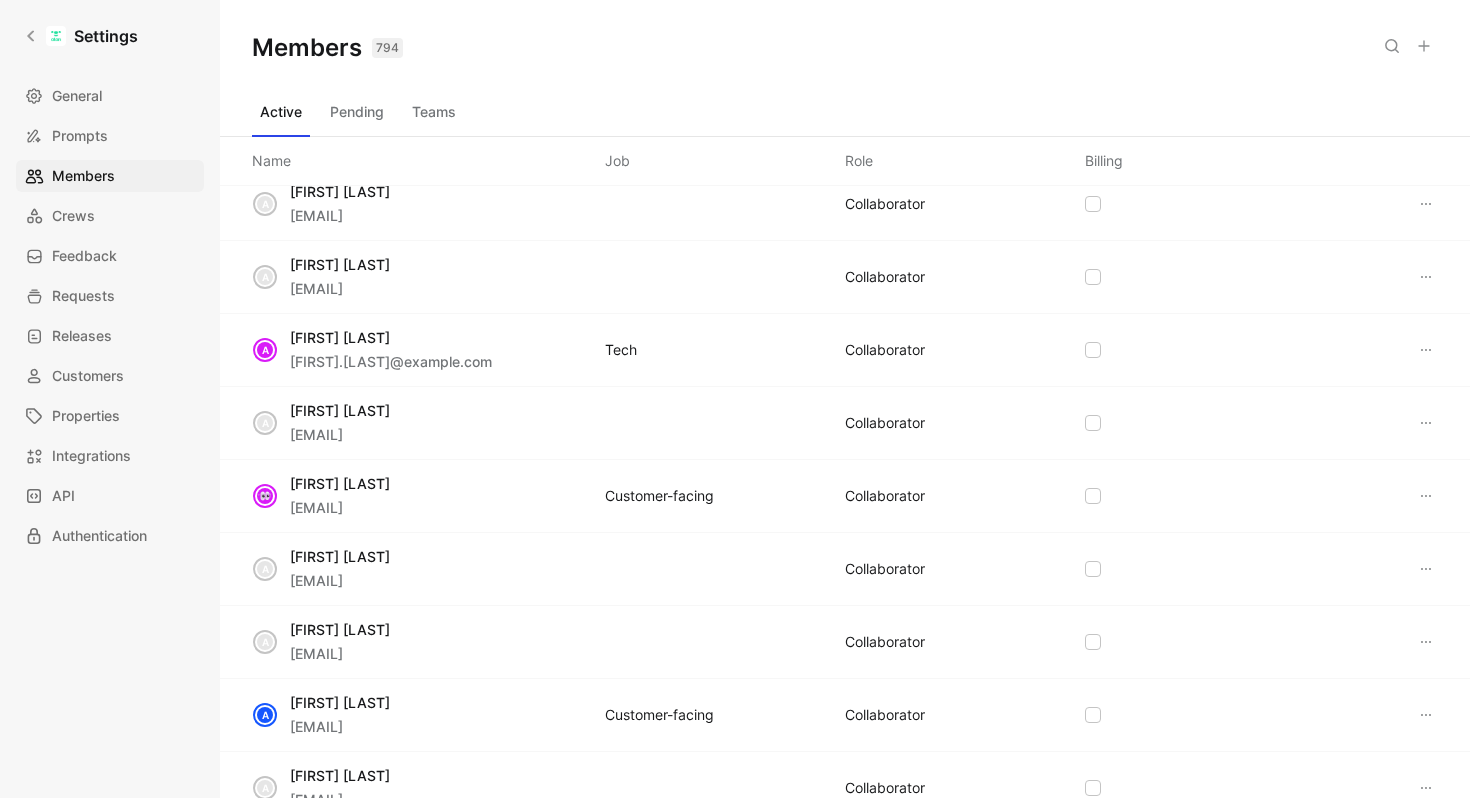 scroll, scrollTop: 5216, scrollLeft: 0, axis: vertical 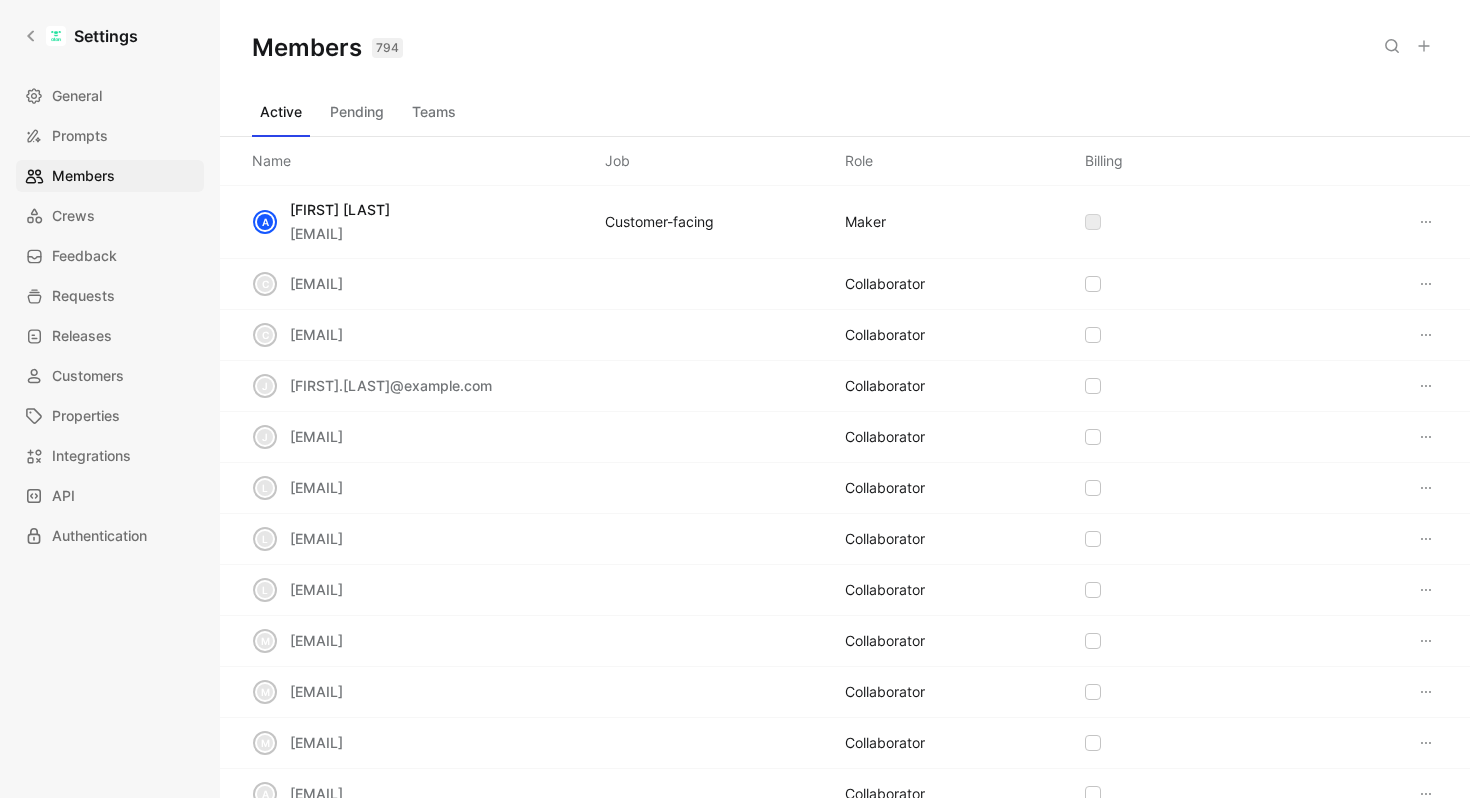 click on "A [FIRST] [LAST] [EMAIL] [ROLE]" at bounding box center (845, 222) 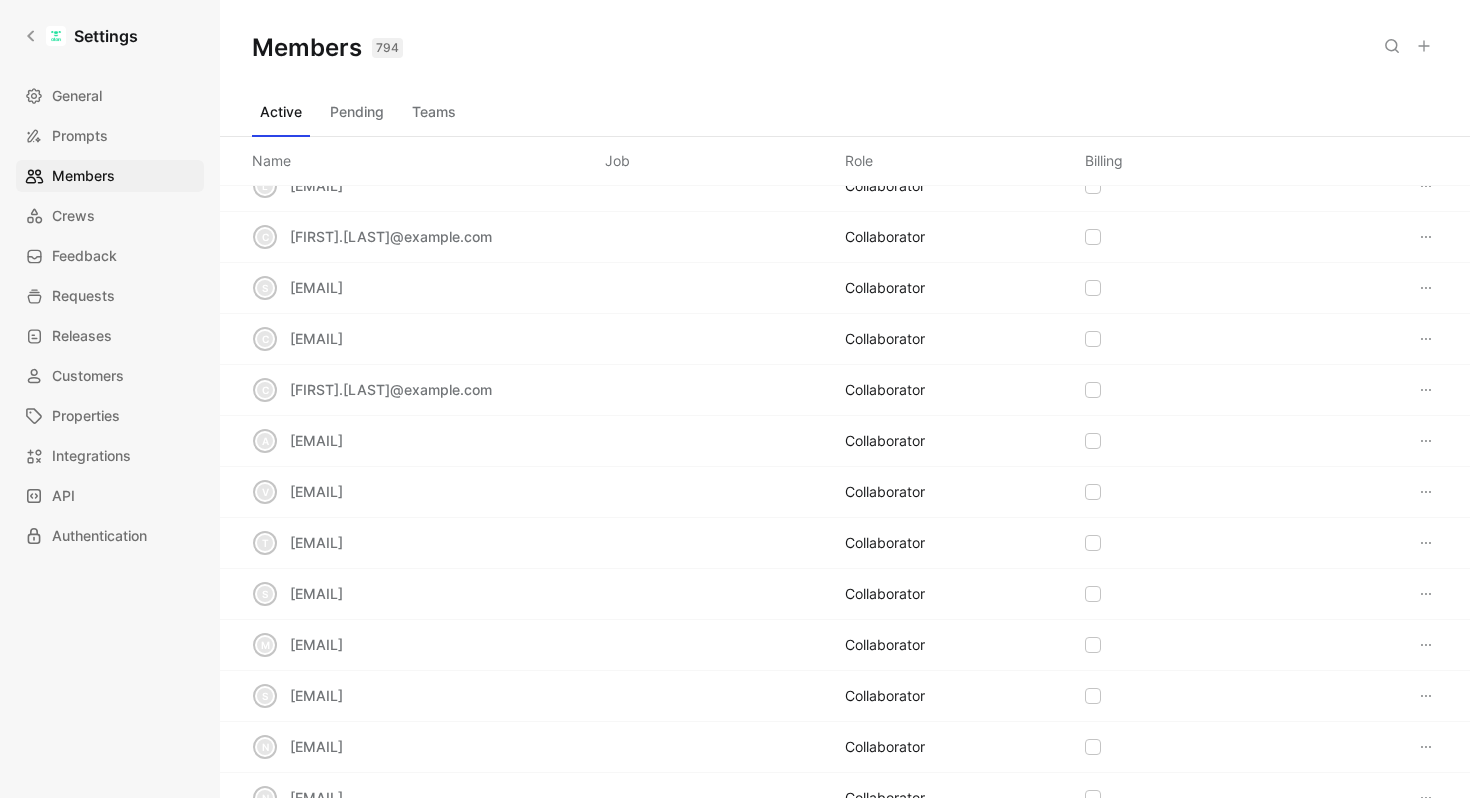 scroll, scrollTop: 0, scrollLeft: 0, axis: both 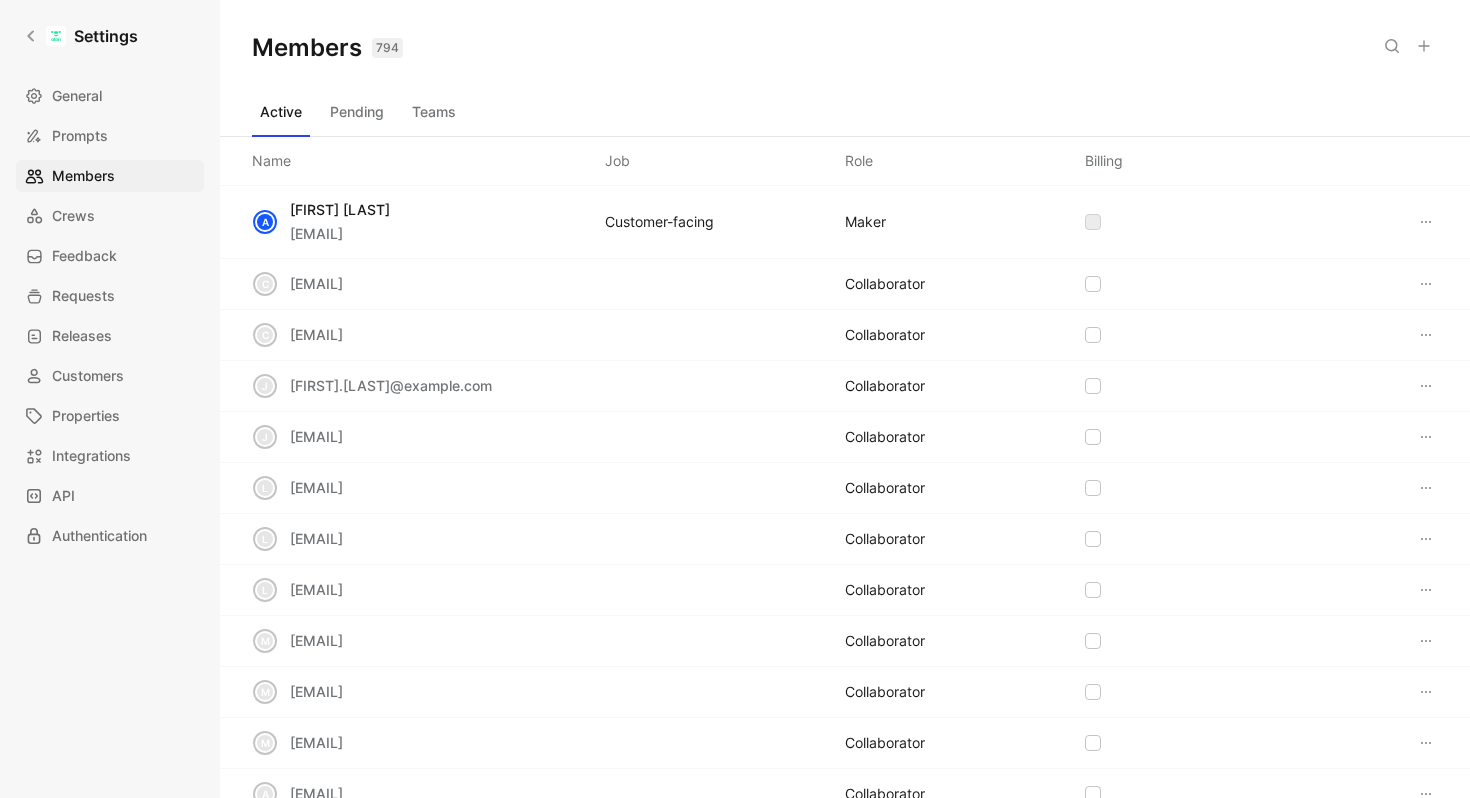 click on "Pending" at bounding box center [357, 112] 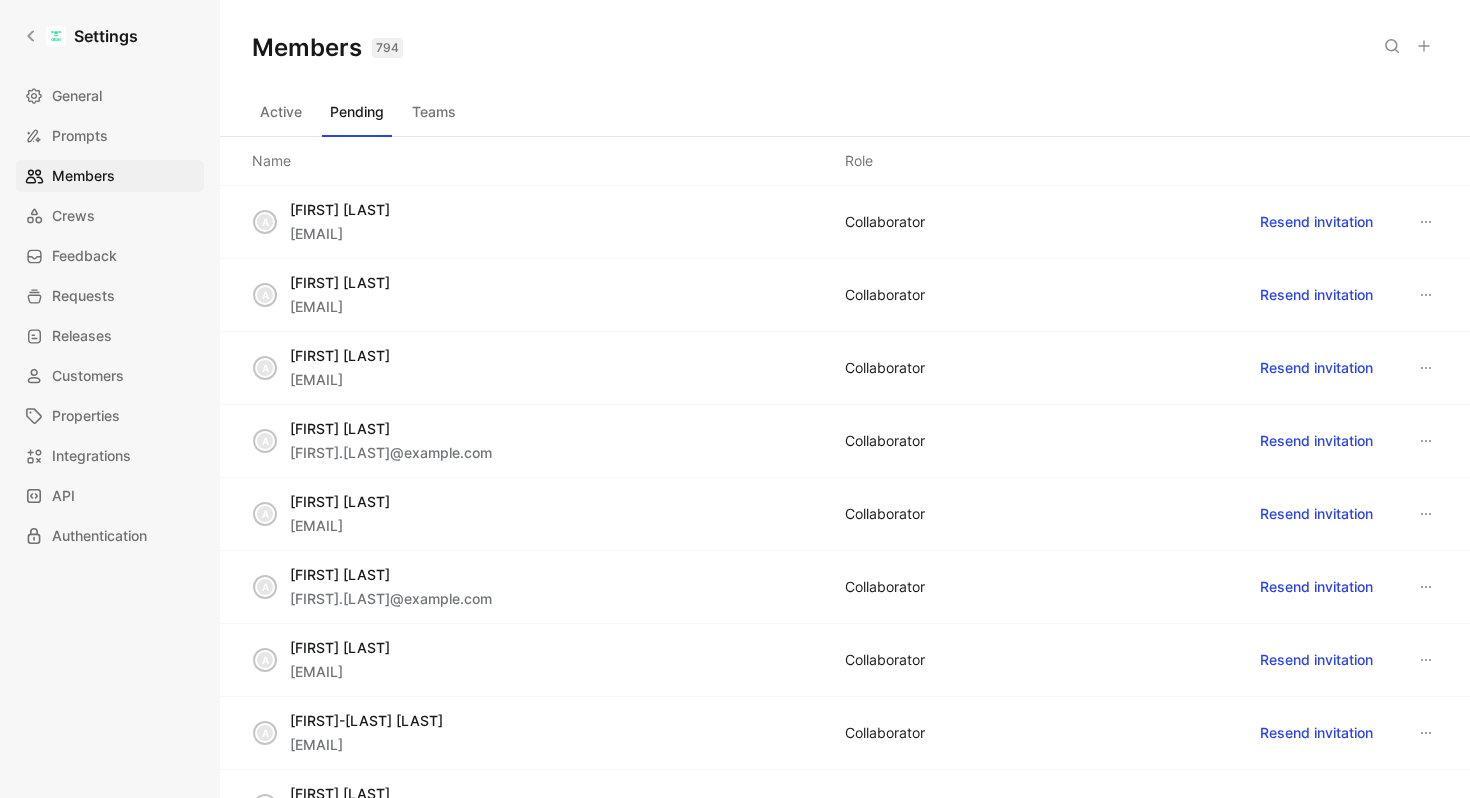 click on "Teams" at bounding box center [434, 112] 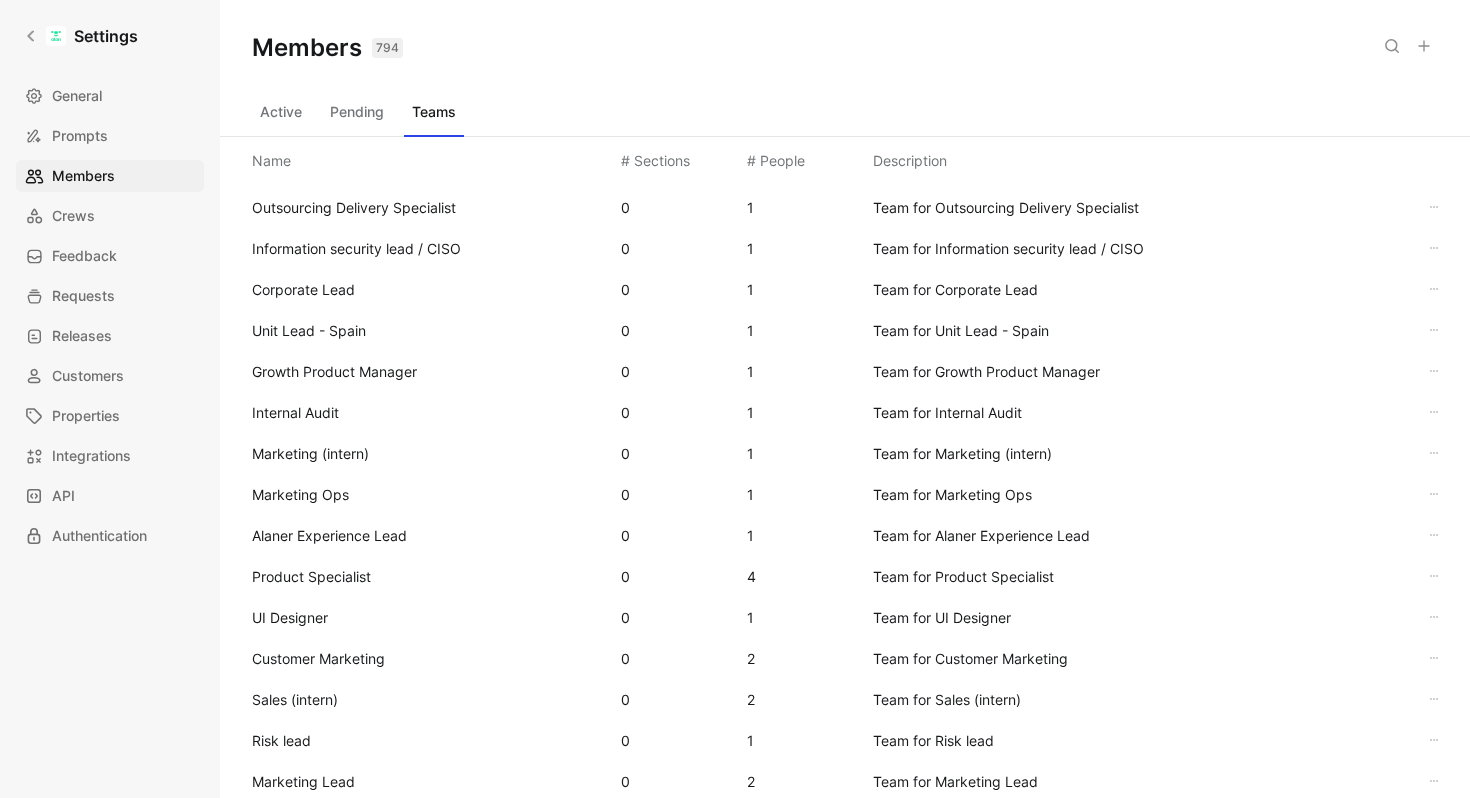 click on "Active" at bounding box center (281, 112) 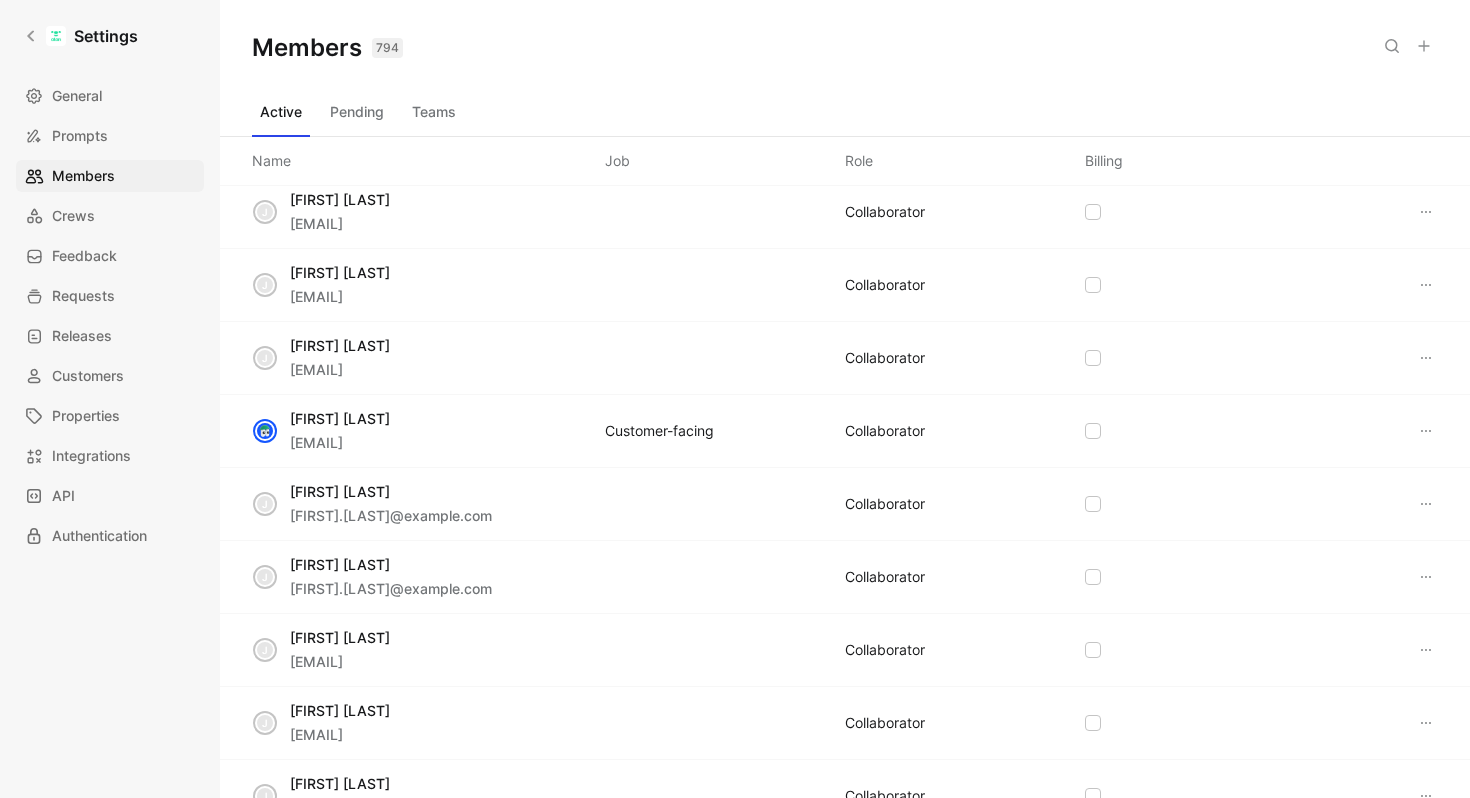 scroll, scrollTop: 10326, scrollLeft: 0, axis: vertical 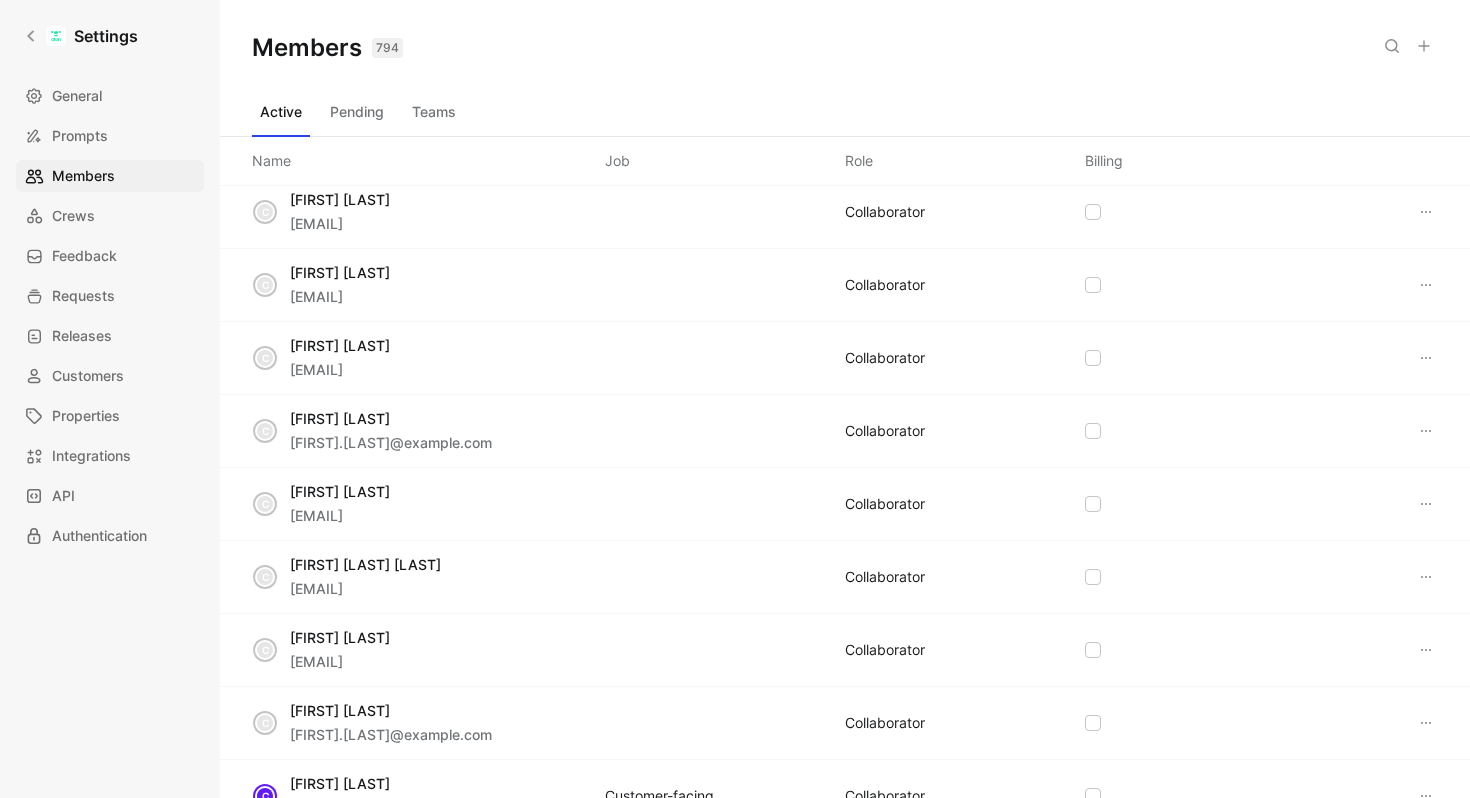click on "C" at bounding box center (265, 504) 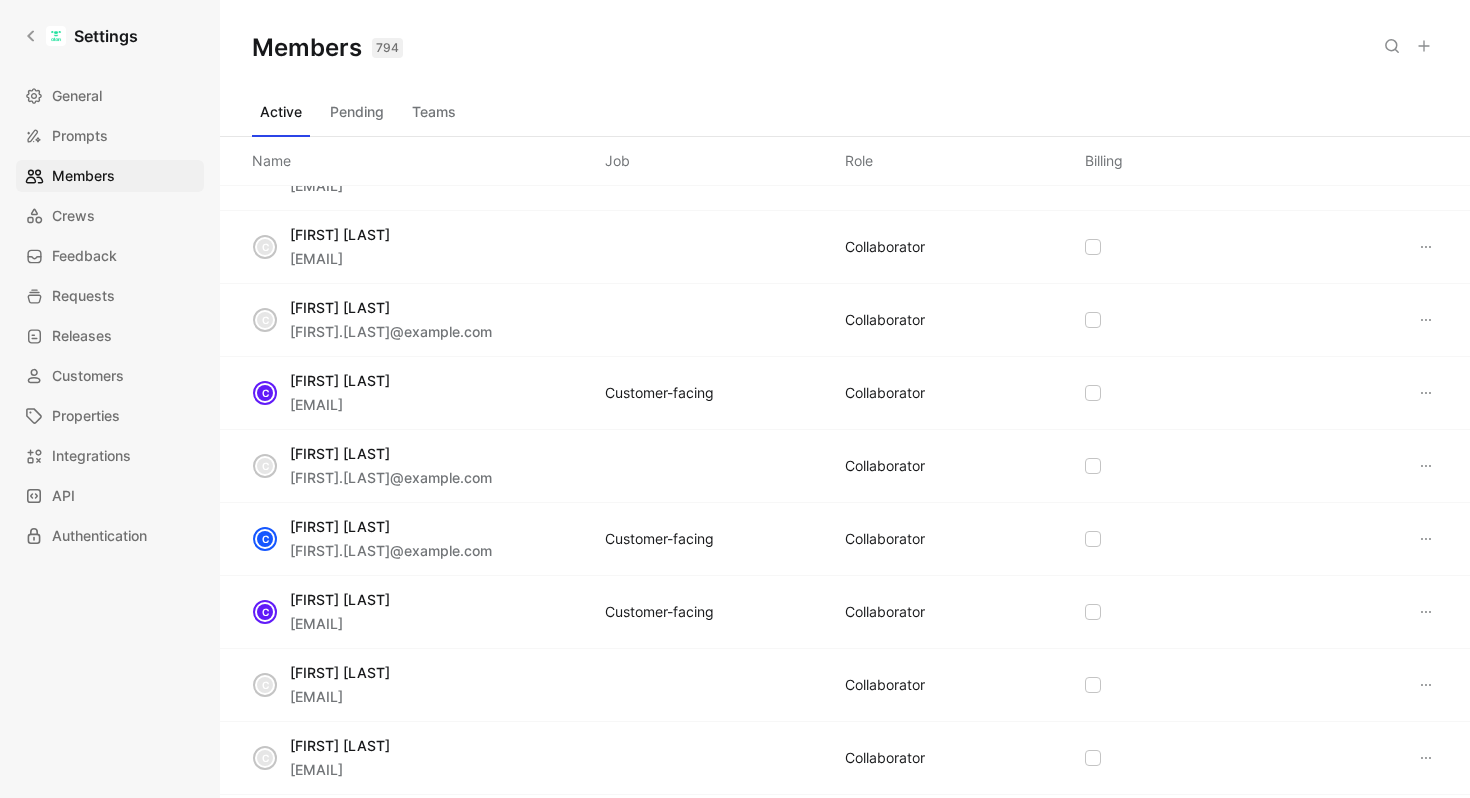 scroll, scrollTop: 10749, scrollLeft: 0, axis: vertical 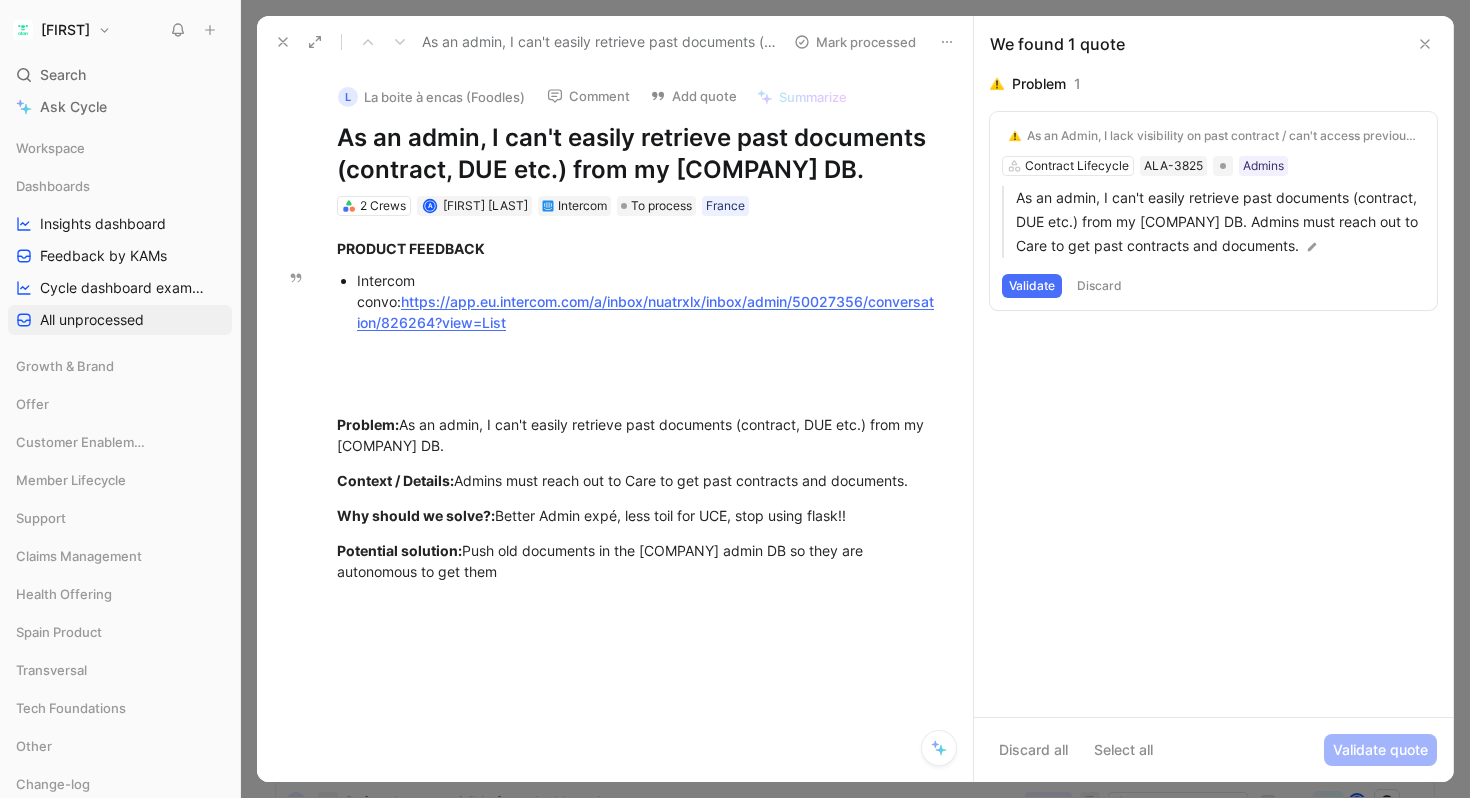 click 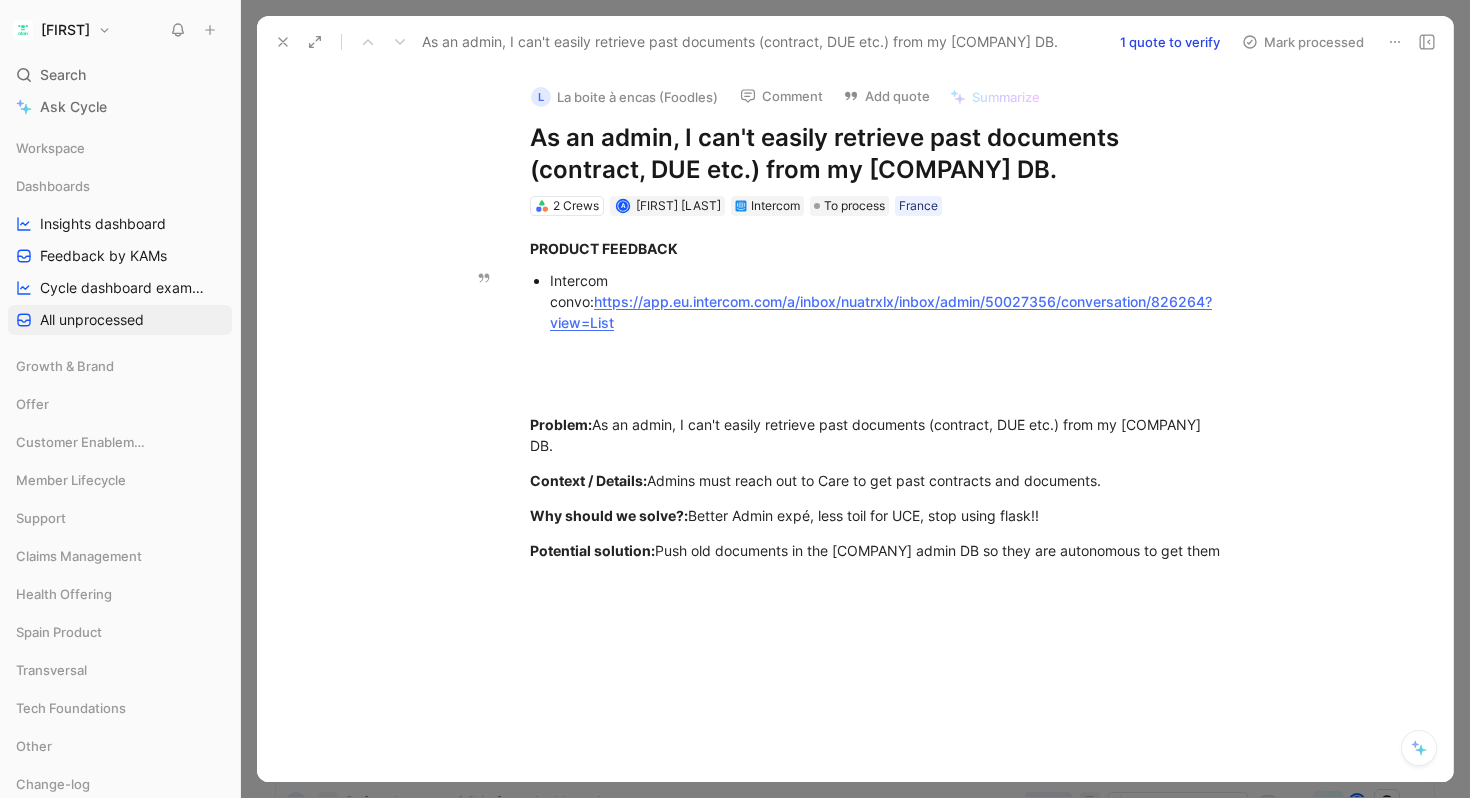 click 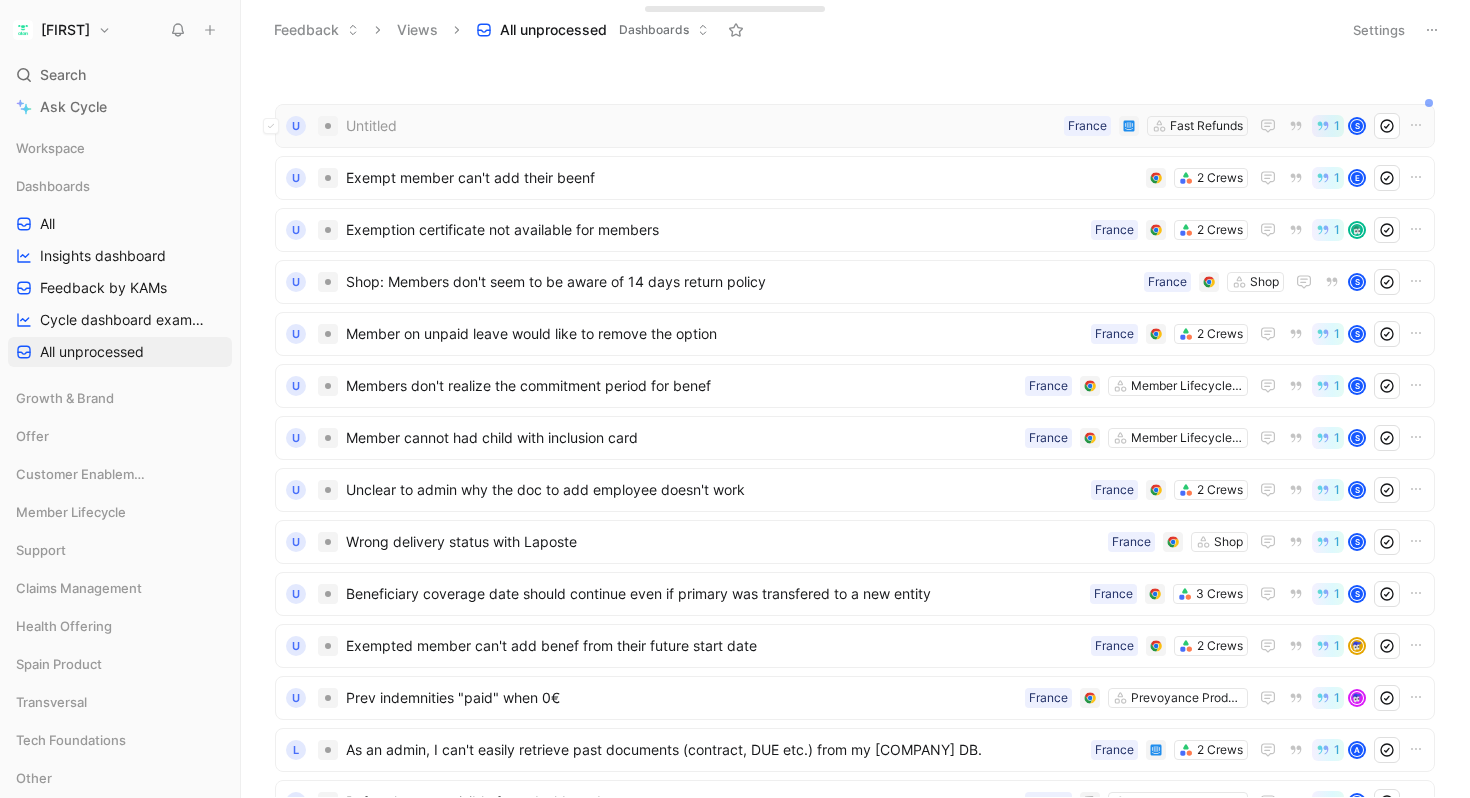 click on "Untitled" at bounding box center (701, 126) 